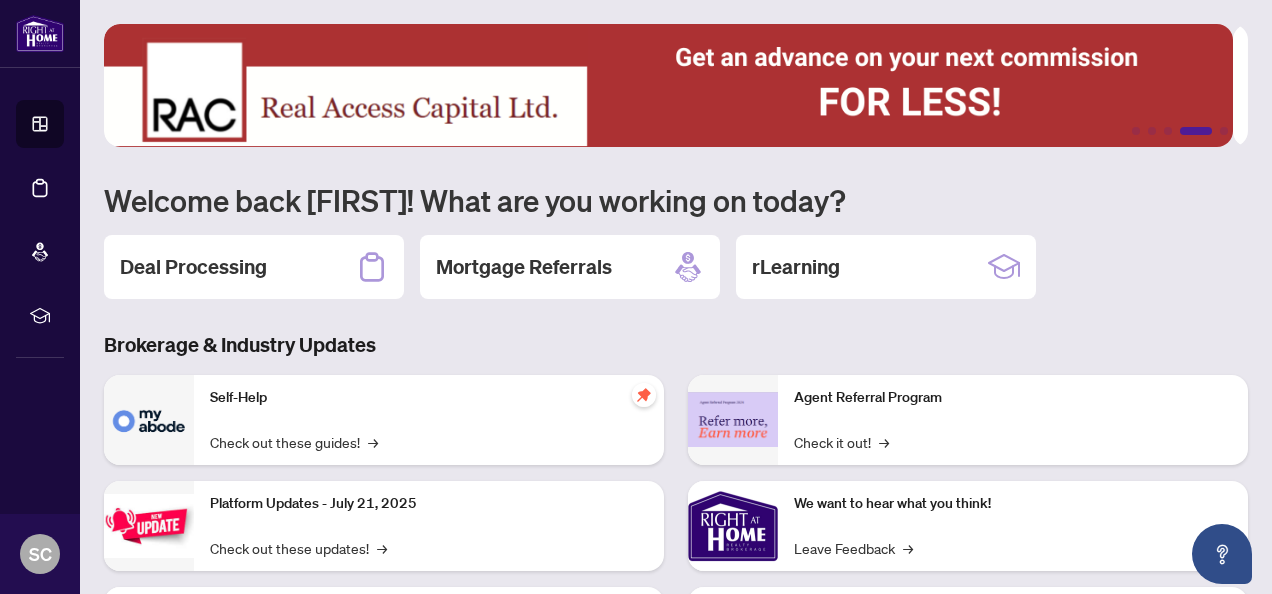 scroll, scrollTop: 0, scrollLeft: 0, axis: both 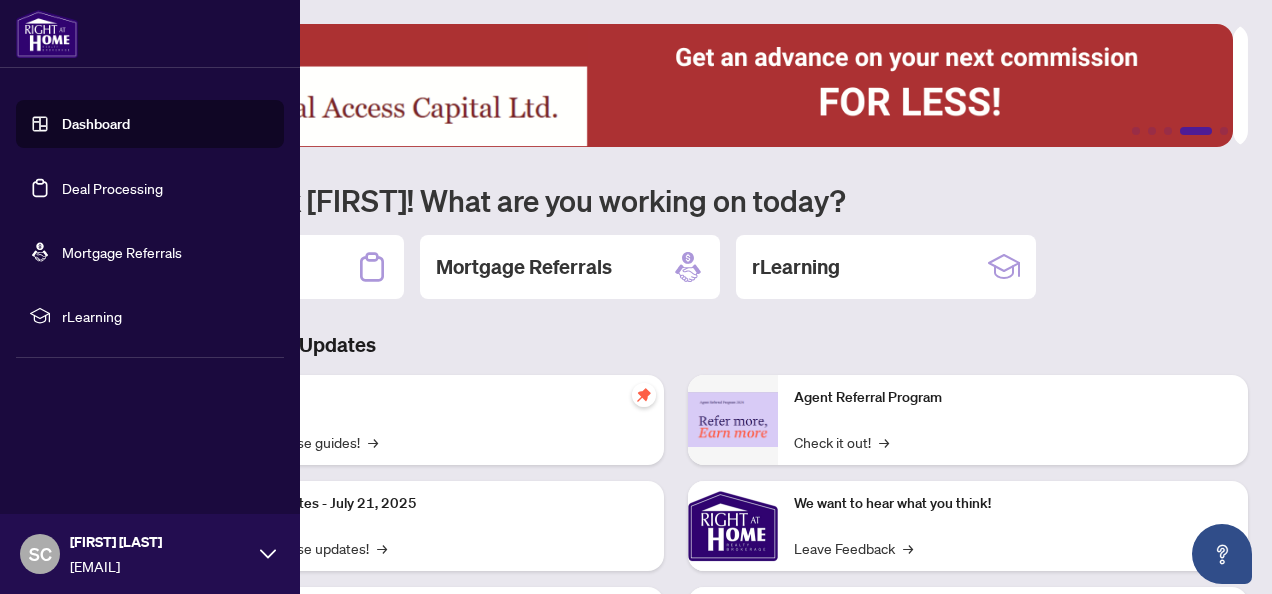 click on "Dashboard" at bounding box center [96, 124] 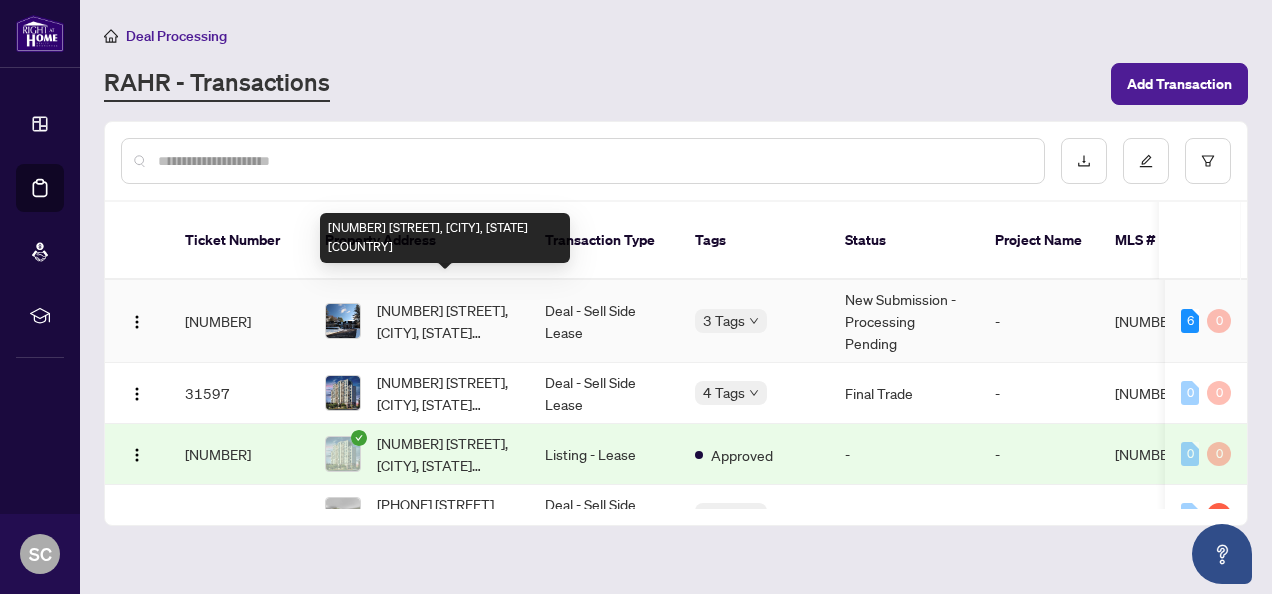 click on "[NUMBER] [STREET], [CITY], [STATE] [COUNTRY]" at bounding box center [445, 321] 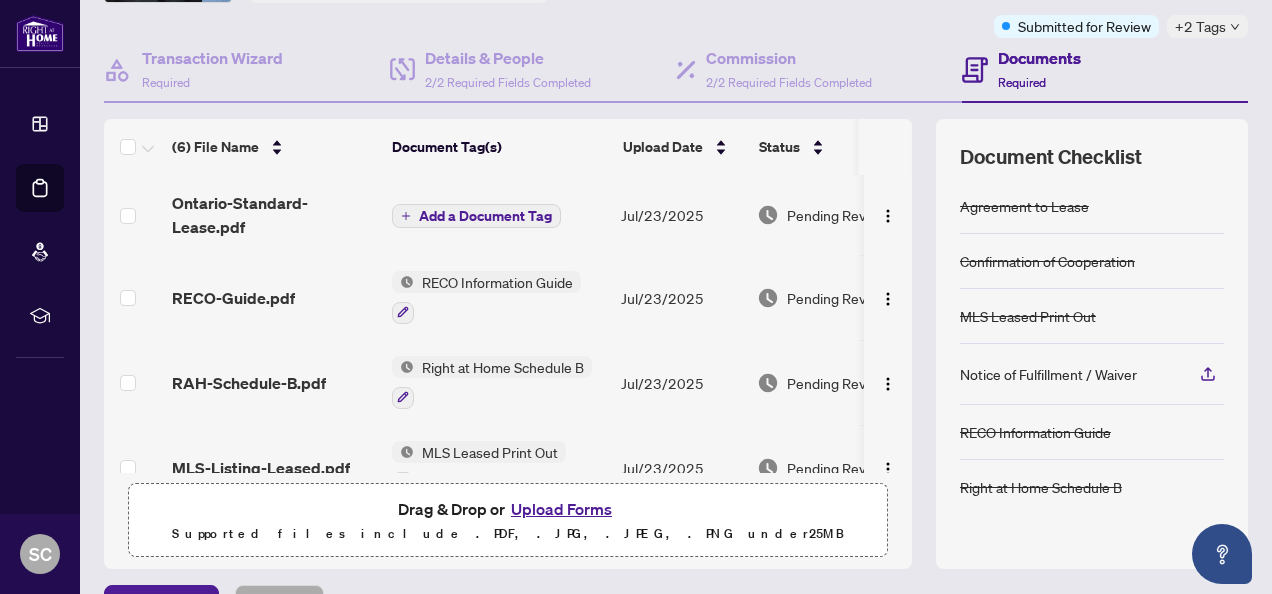 scroll, scrollTop: 200, scrollLeft: 0, axis: vertical 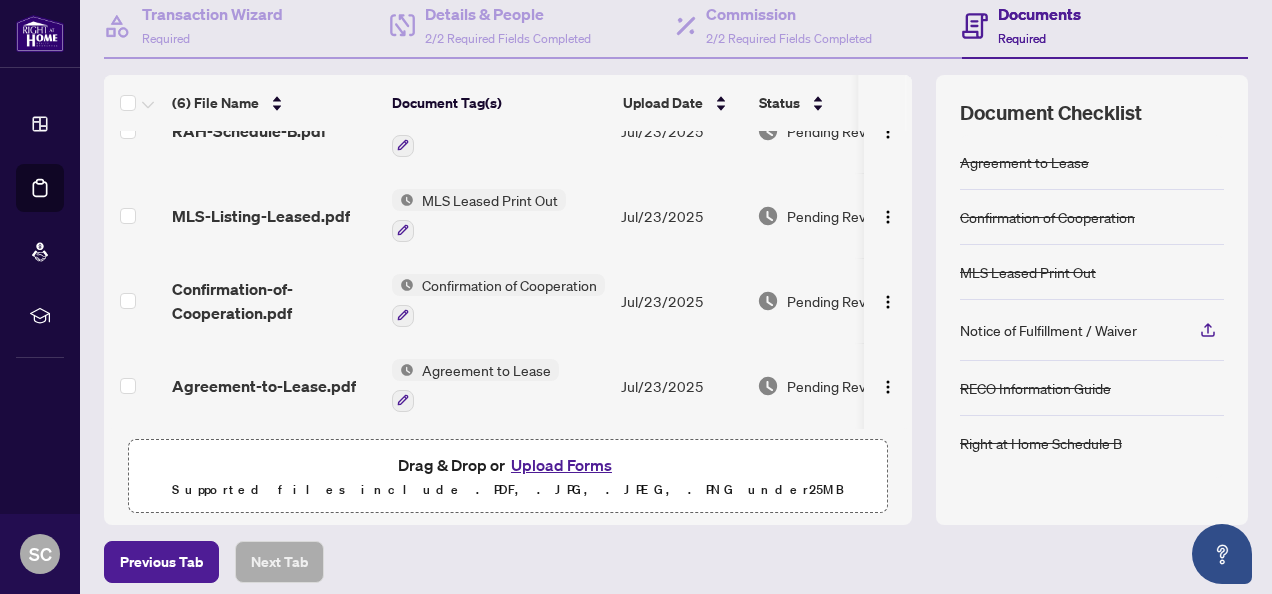 click on "Upload Forms" at bounding box center (561, 465) 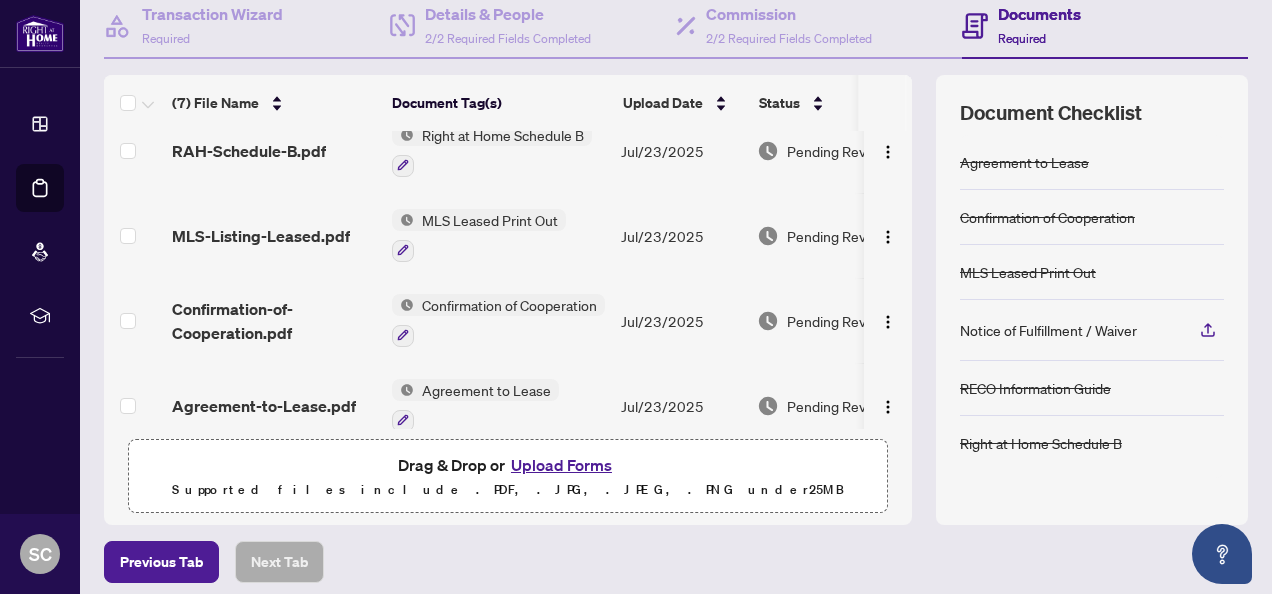 scroll, scrollTop: 290, scrollLeft: 0, axis: vertical 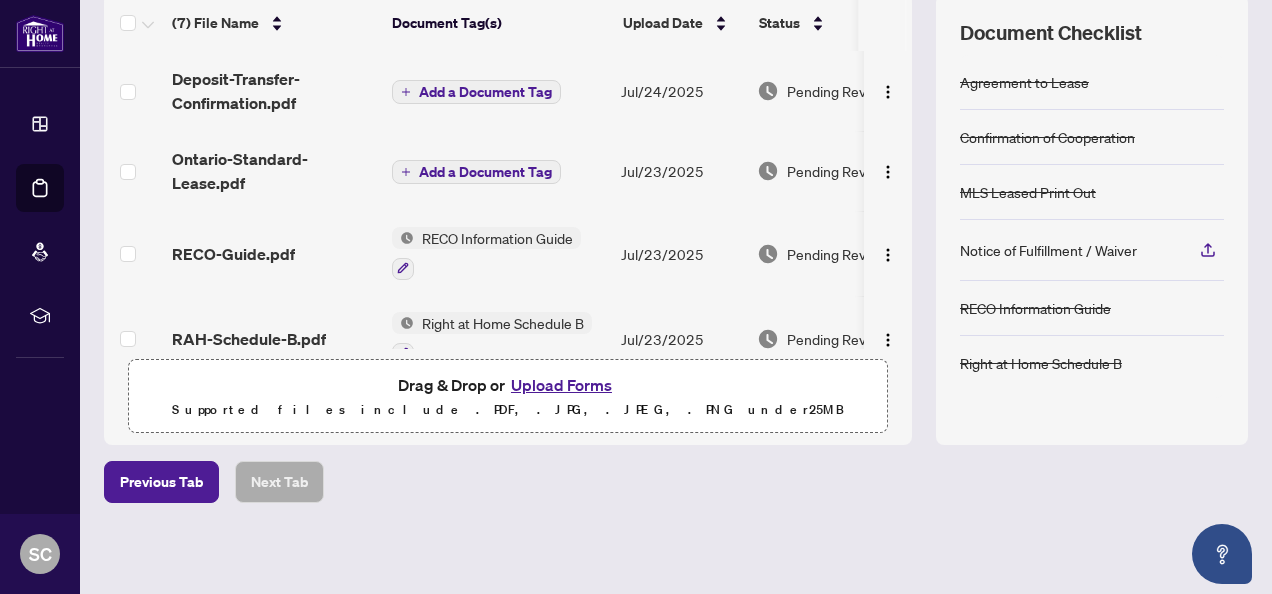 click on "Add a Document Tag" at bounding box center (485, 92) 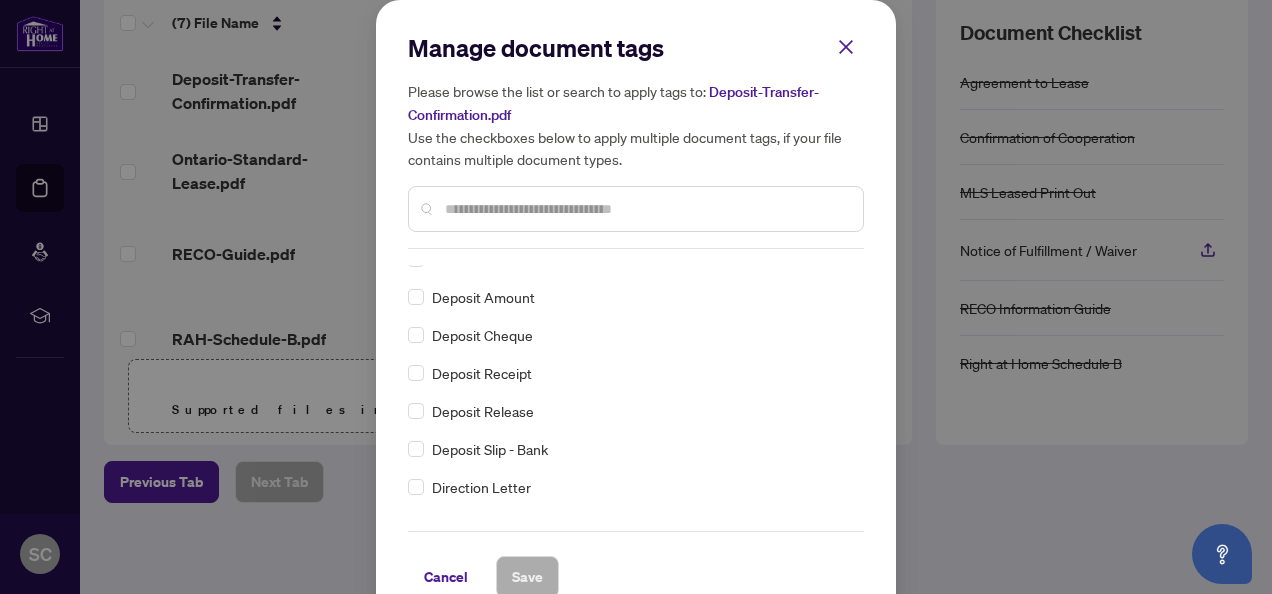 scroll, scrollTop: 1600, scrollLeft: 0, axis: vertical 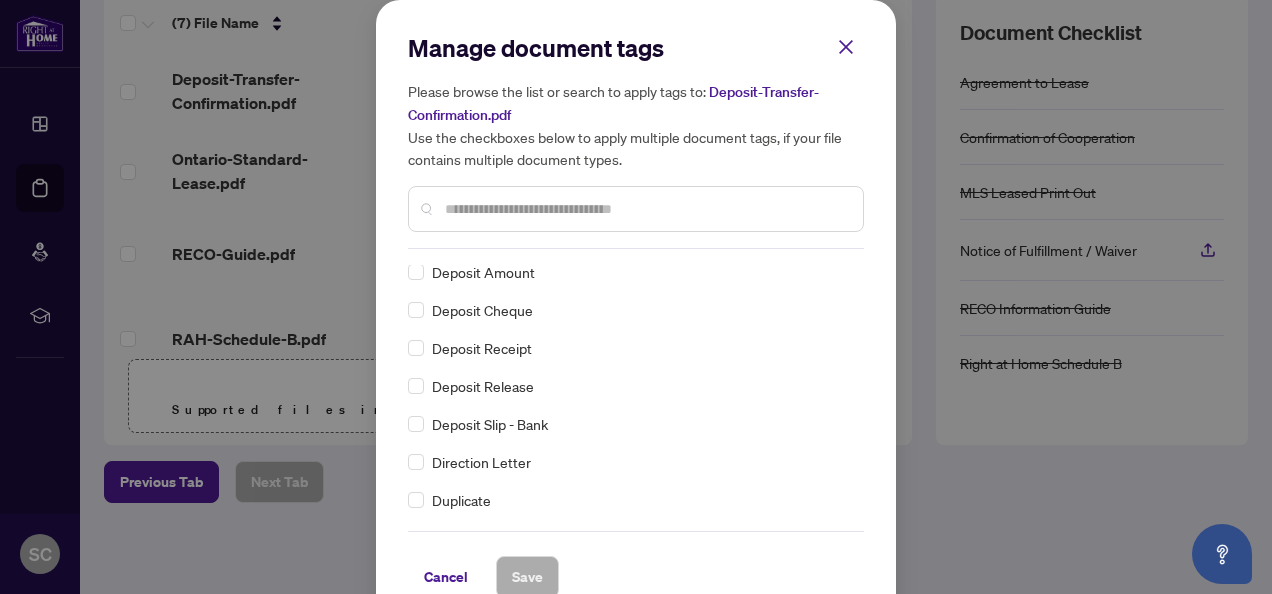 click on "Deposit Slip - Bank" at bounding box center (490, 424) 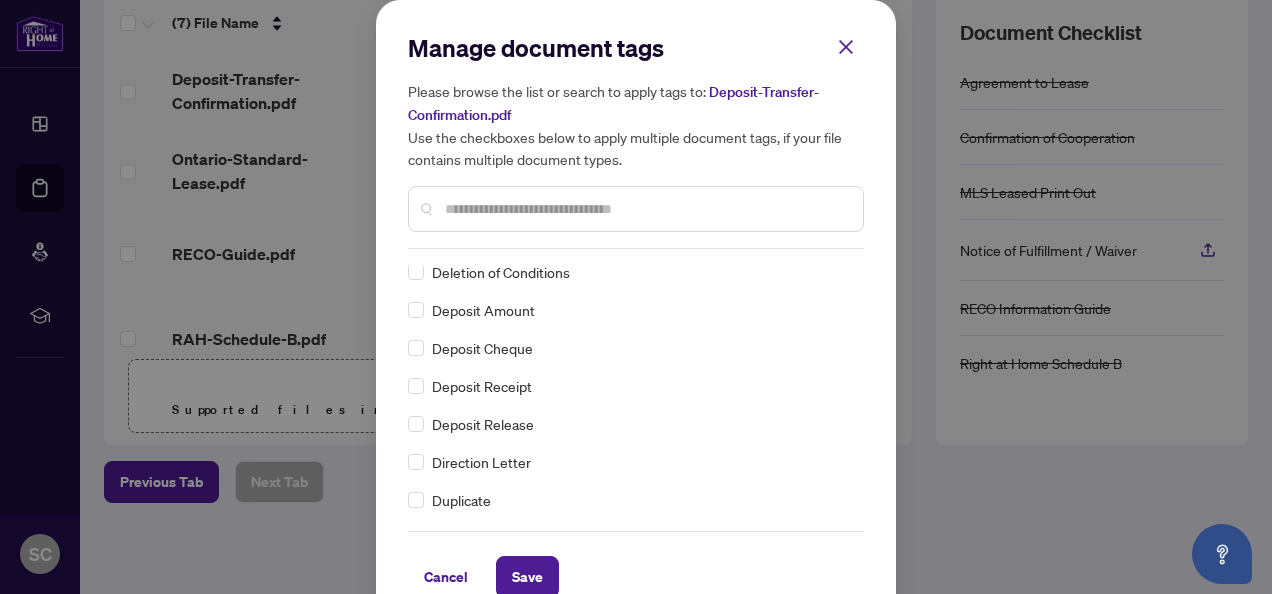 scroll, scrollTop: 0, scrollLeft: 0, axis: both 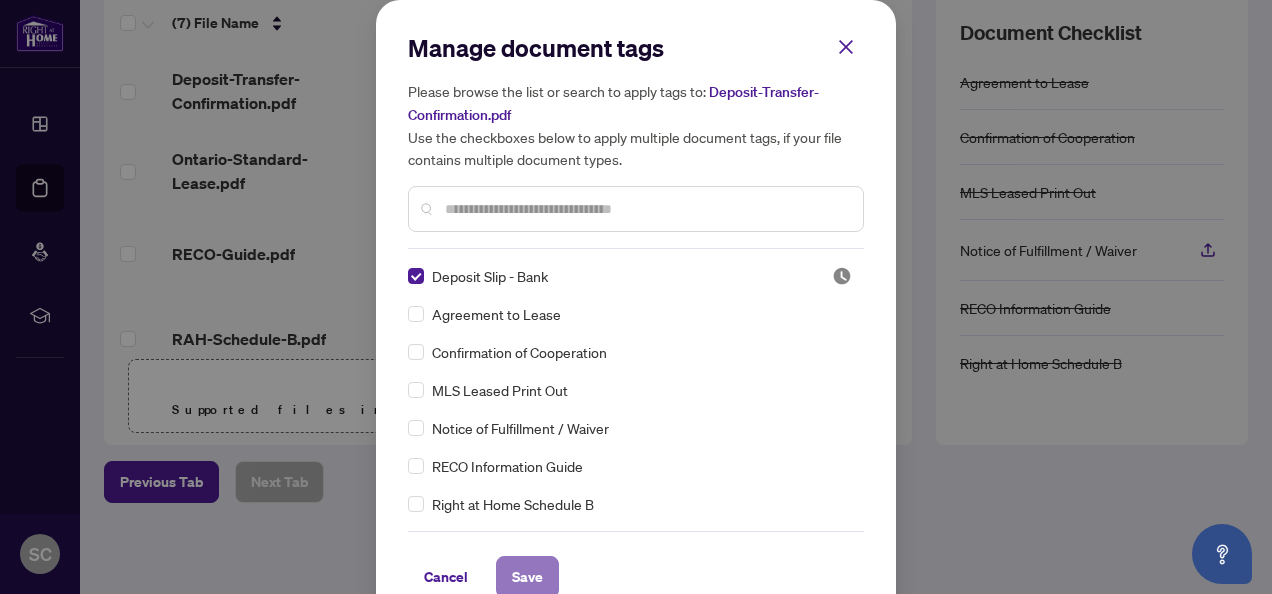 click on "Save" at bounding box center (527, 577) 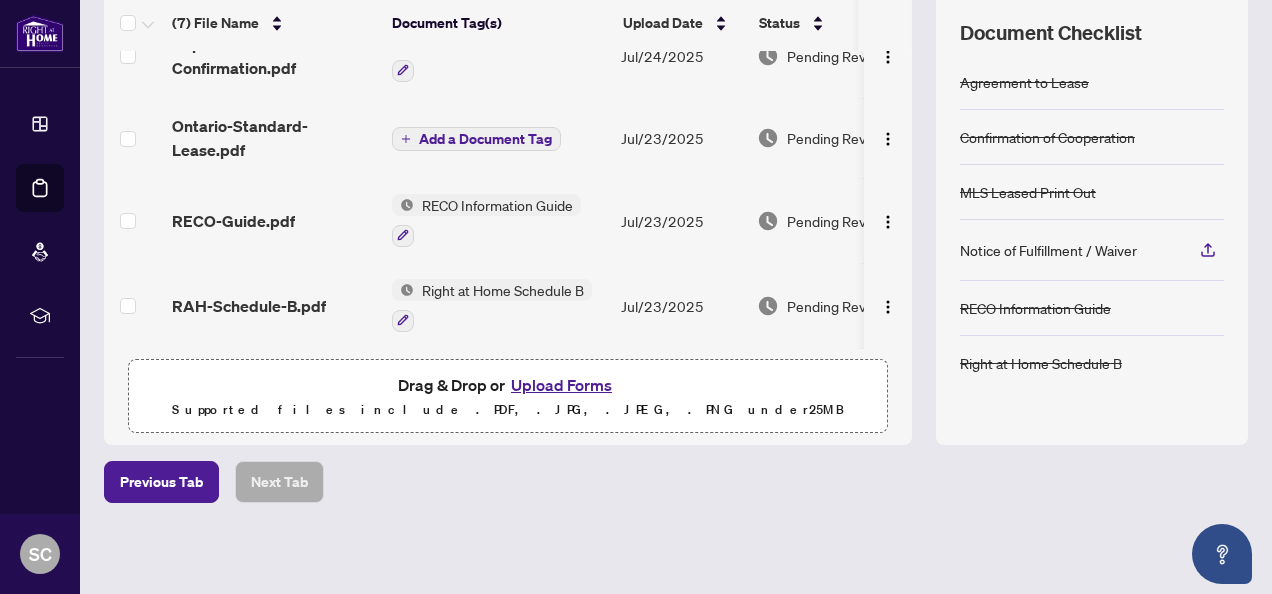 scroll, scrollTop: 0, scrollLeft: 0, axis: both 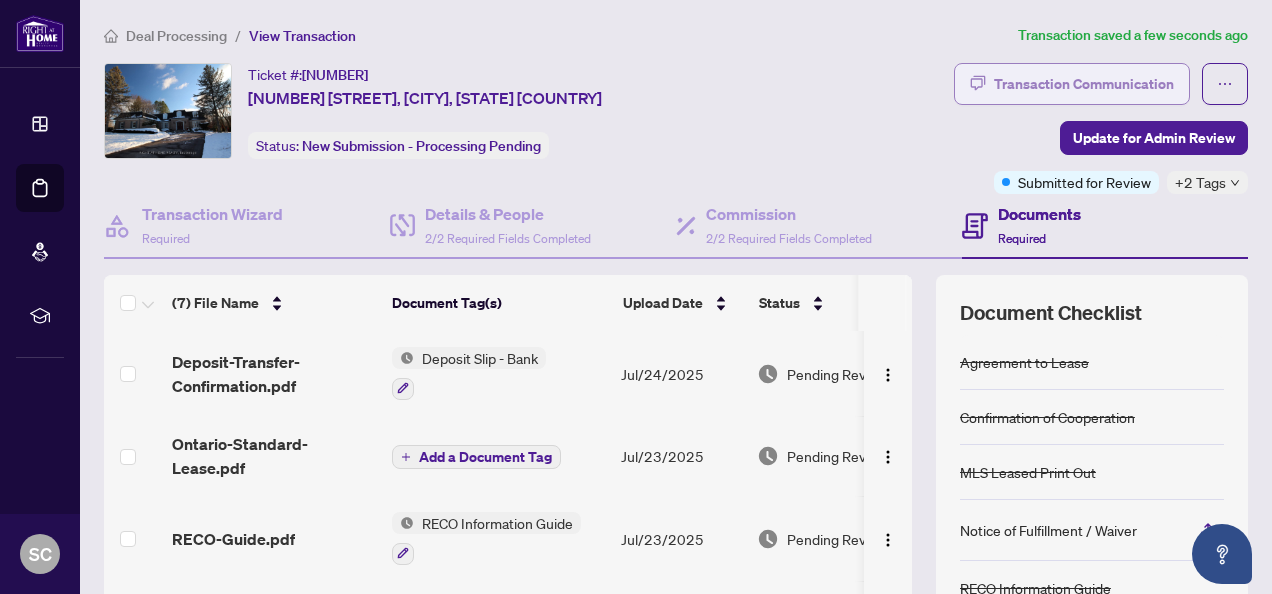 click on "Transaction Communication" at bounding box center [1084, 84] 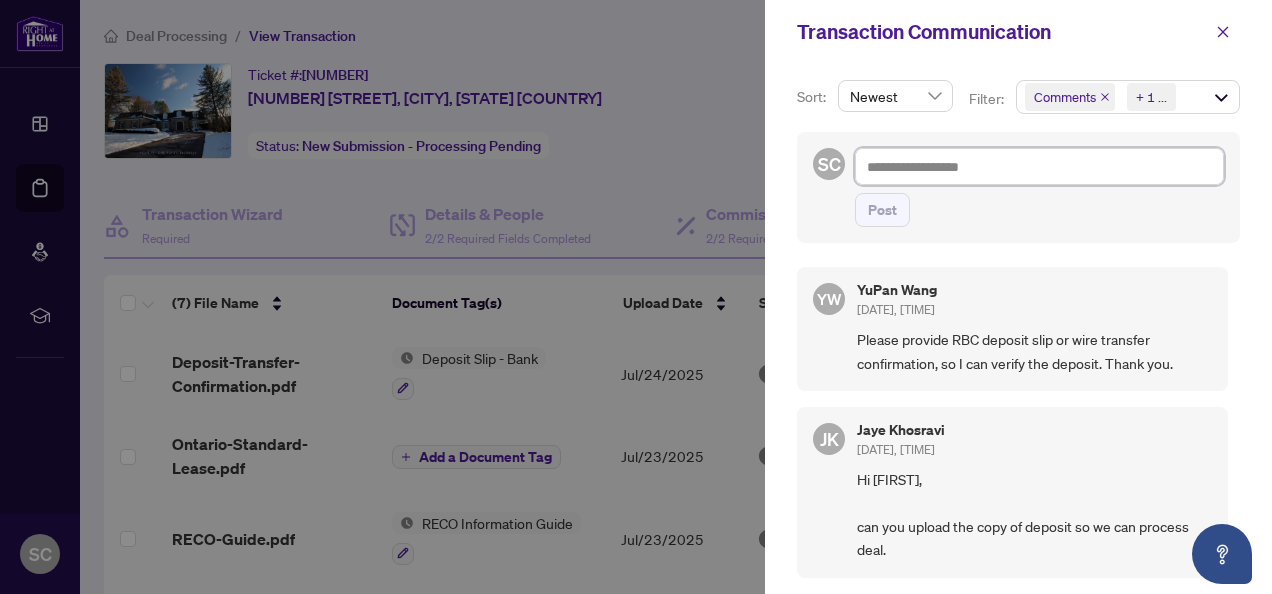 click at bounding box center (1039, 166) 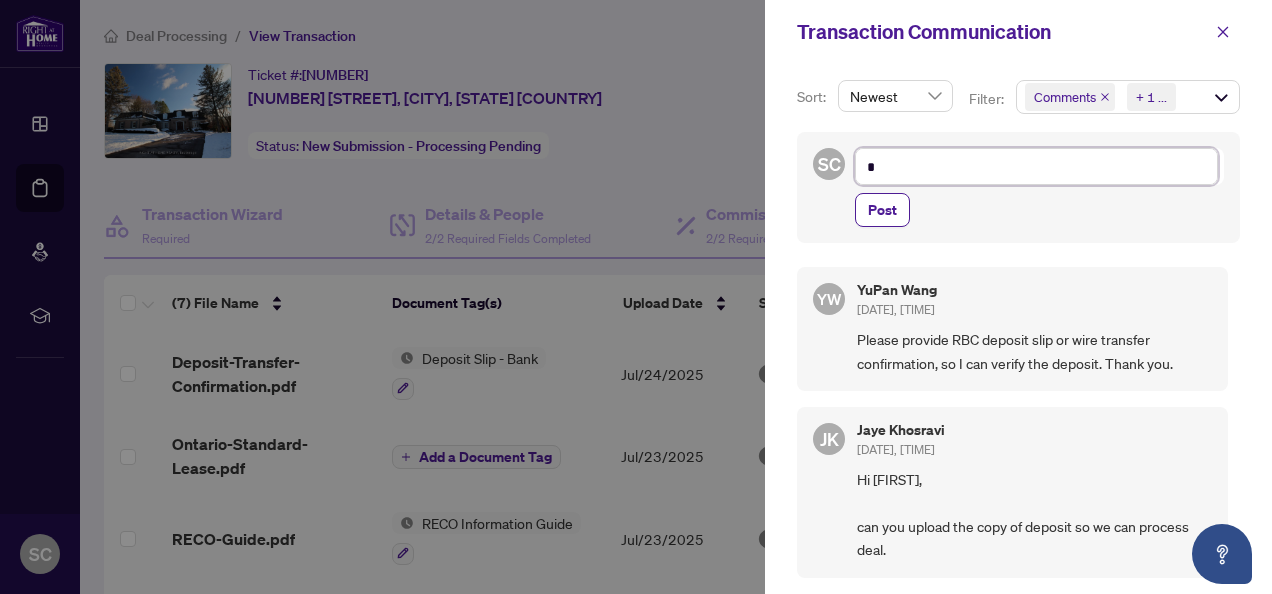 type on "**" 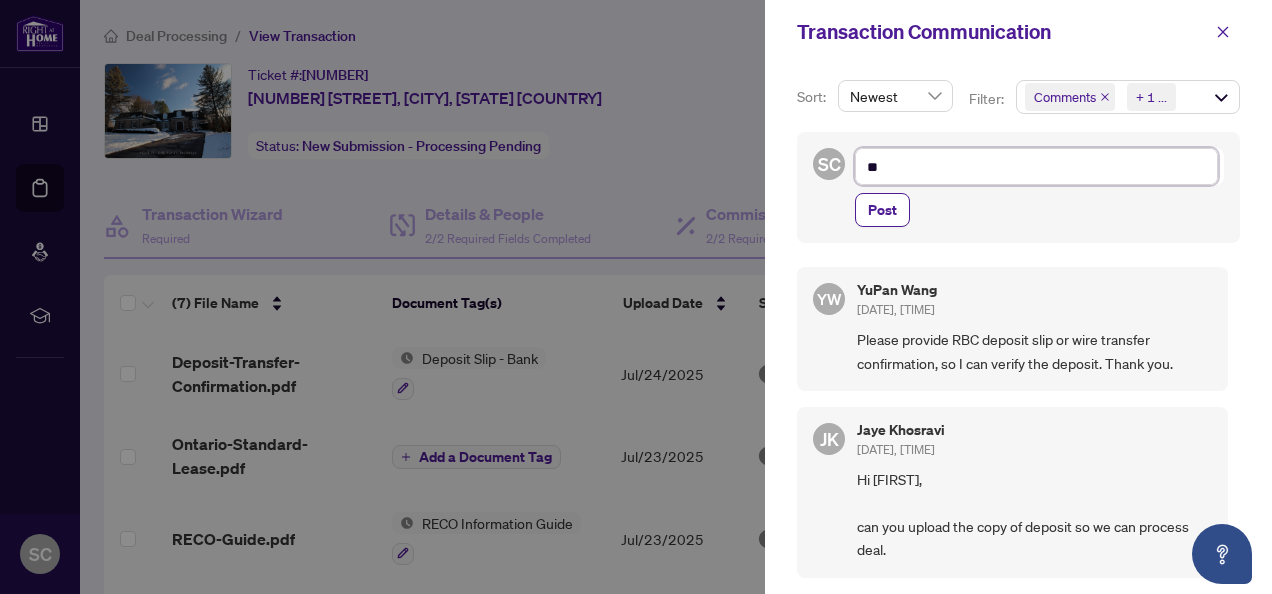 type on "**" 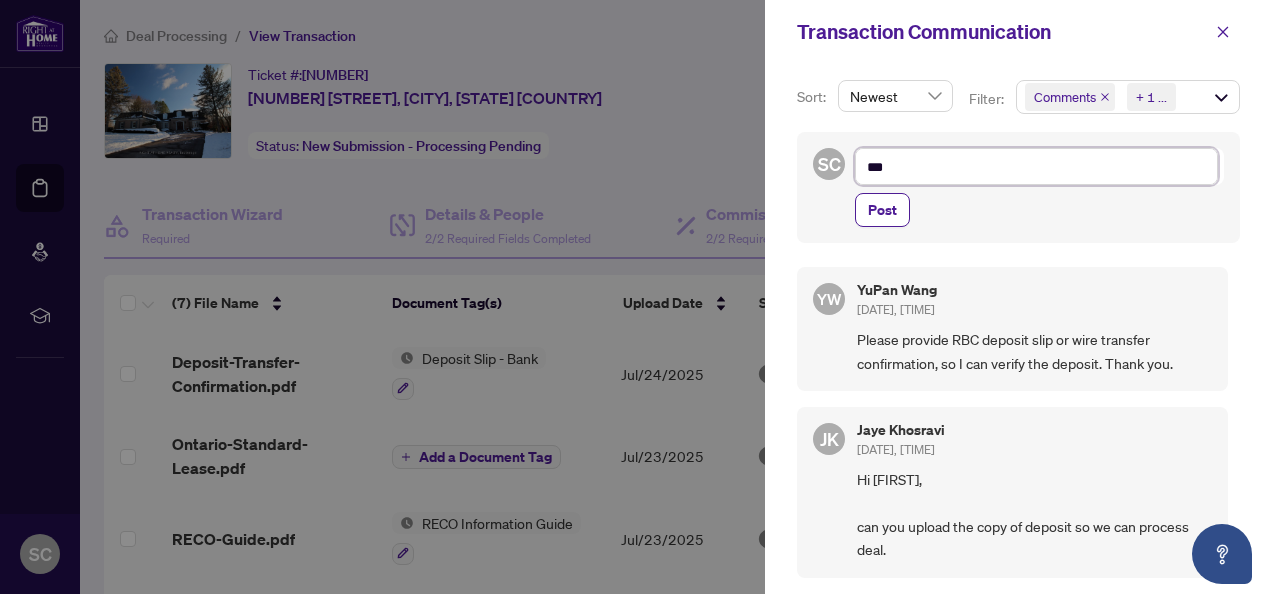 type on "**" 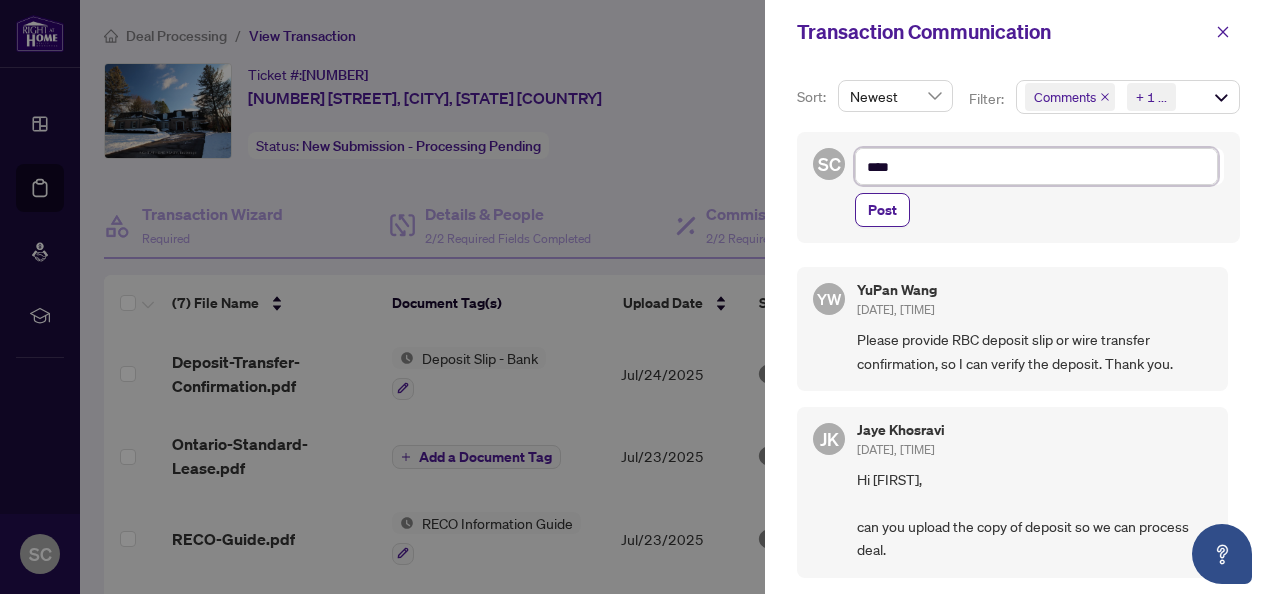 type on "*****" 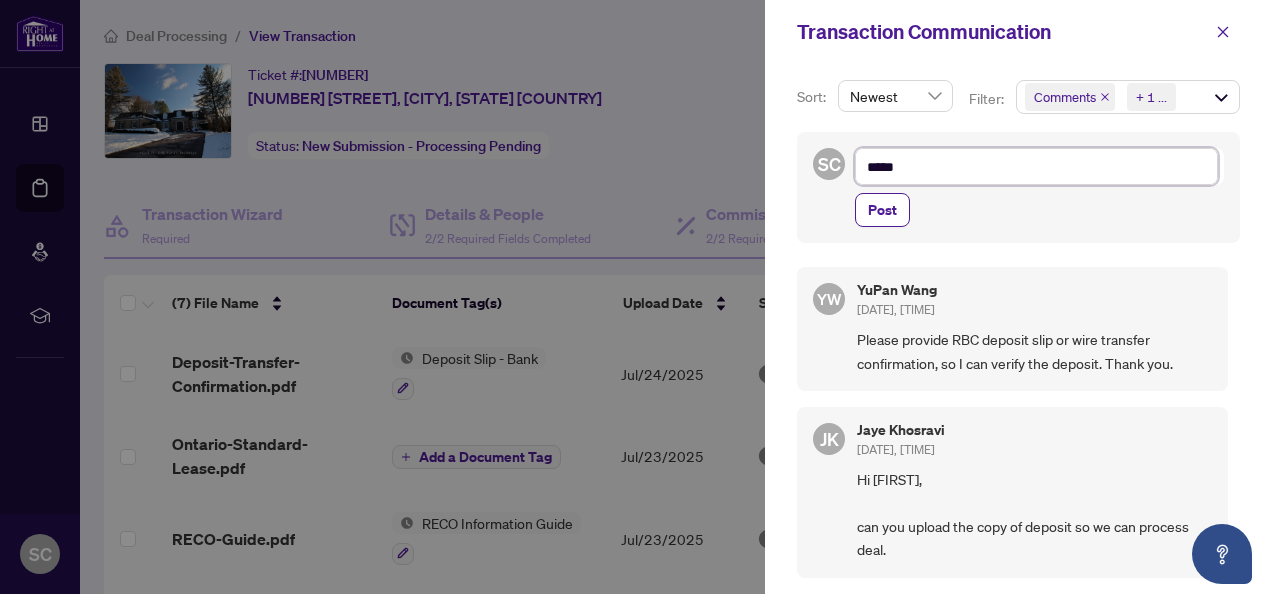 type on "******" 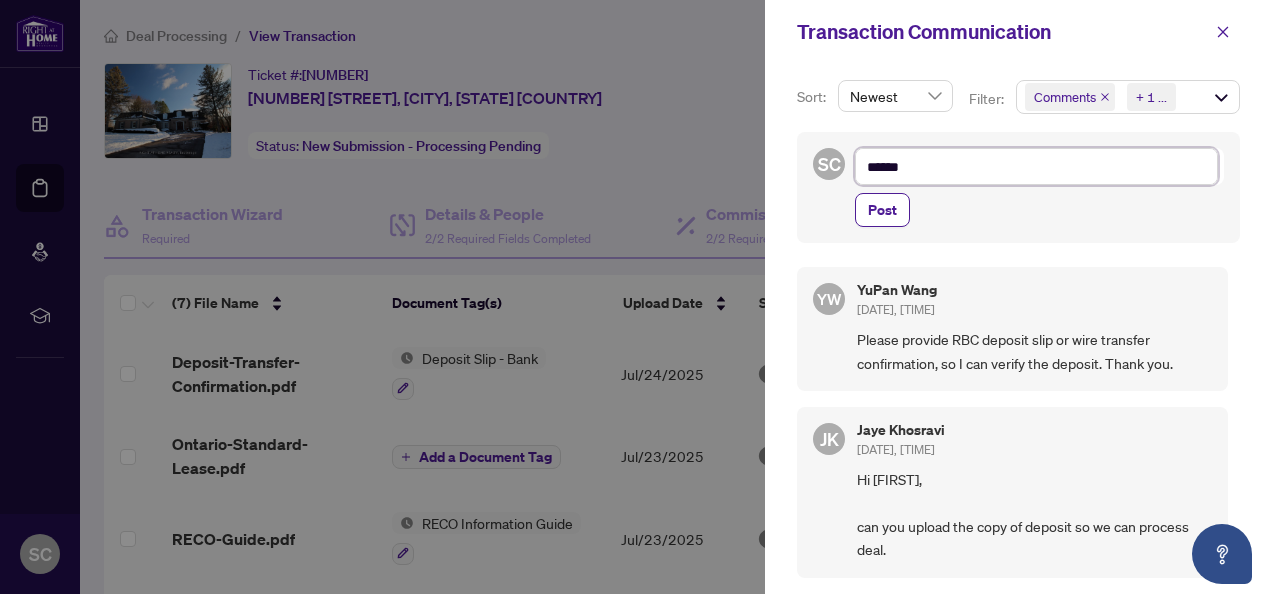 type on "*******" 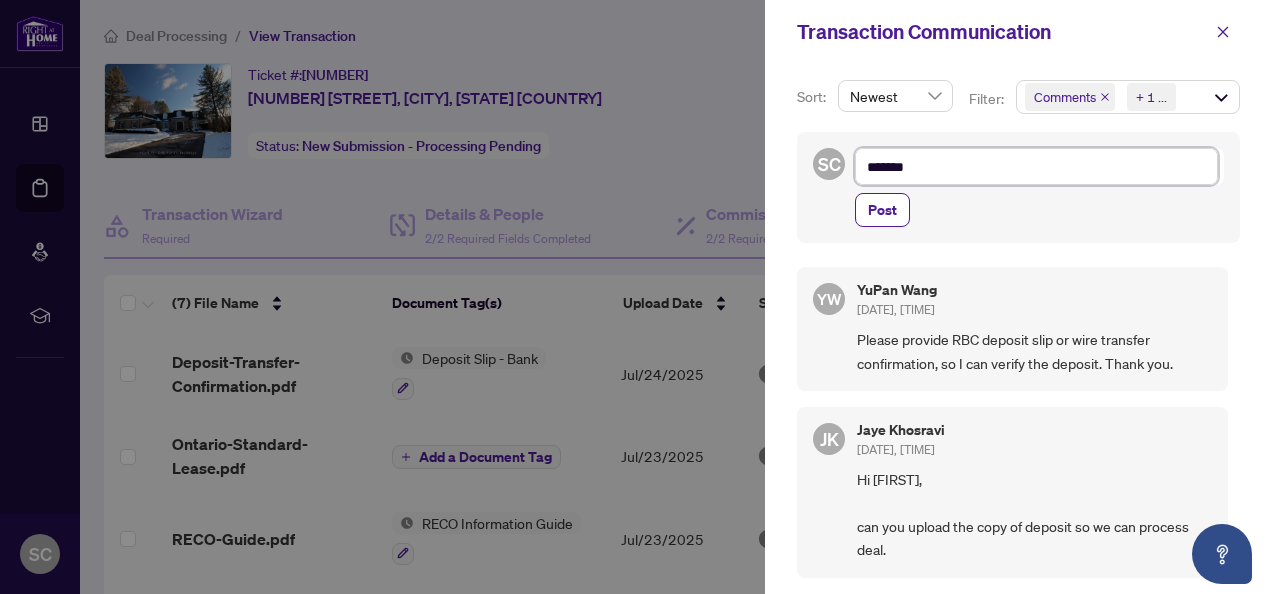 type on "********" 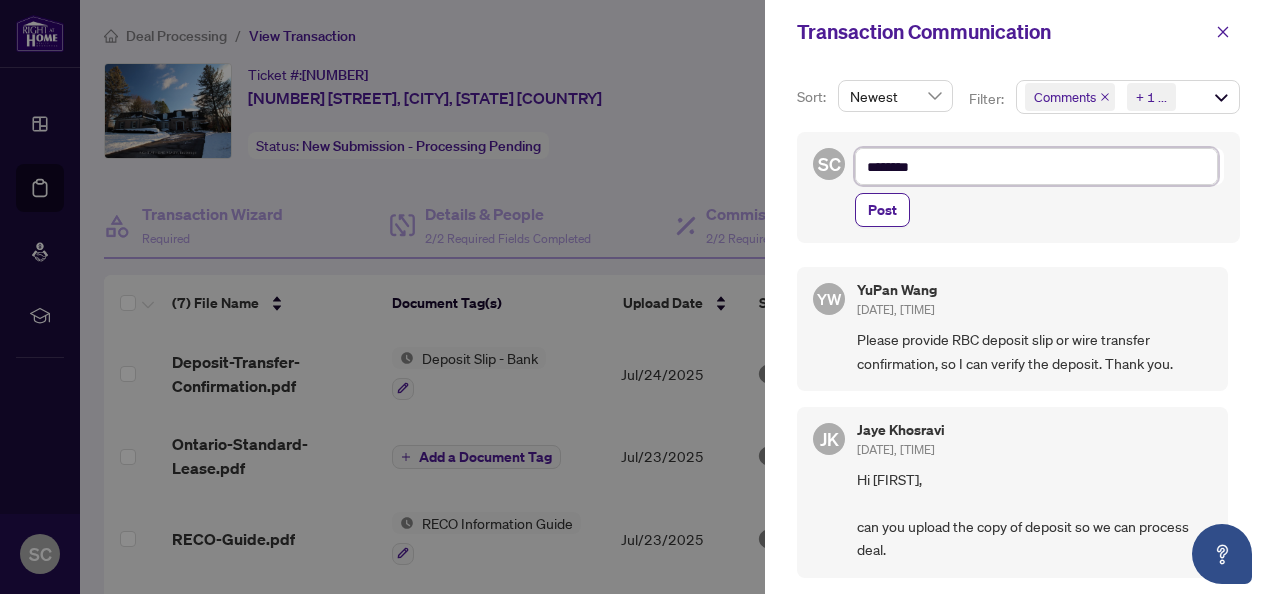type on "********" 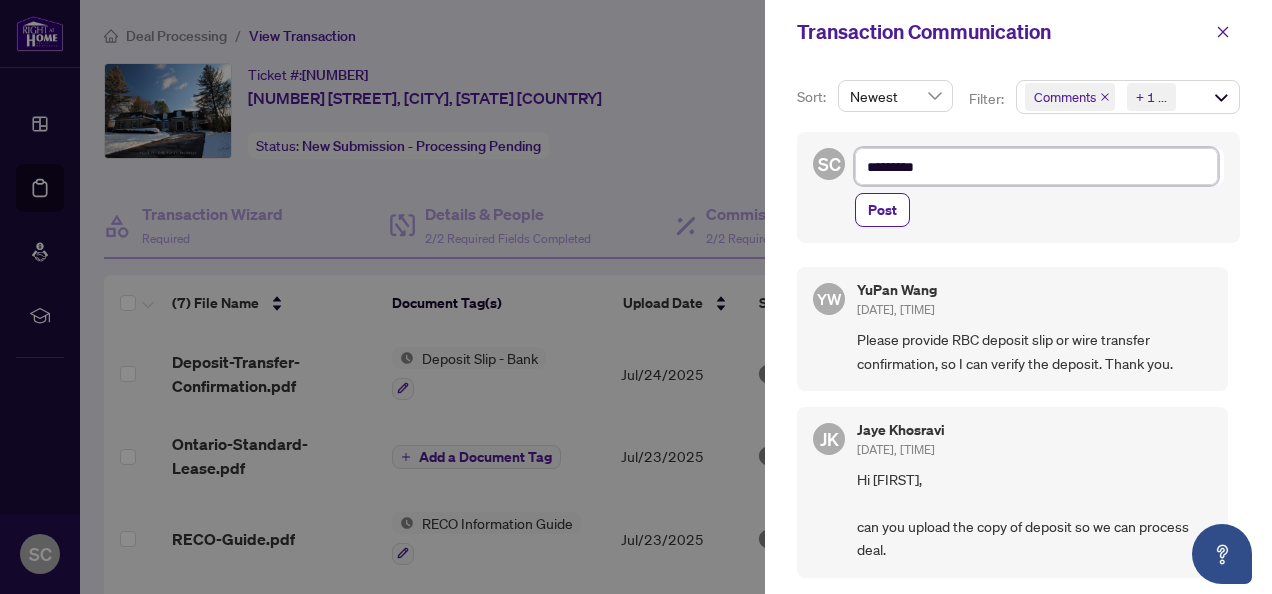 type on "**********" 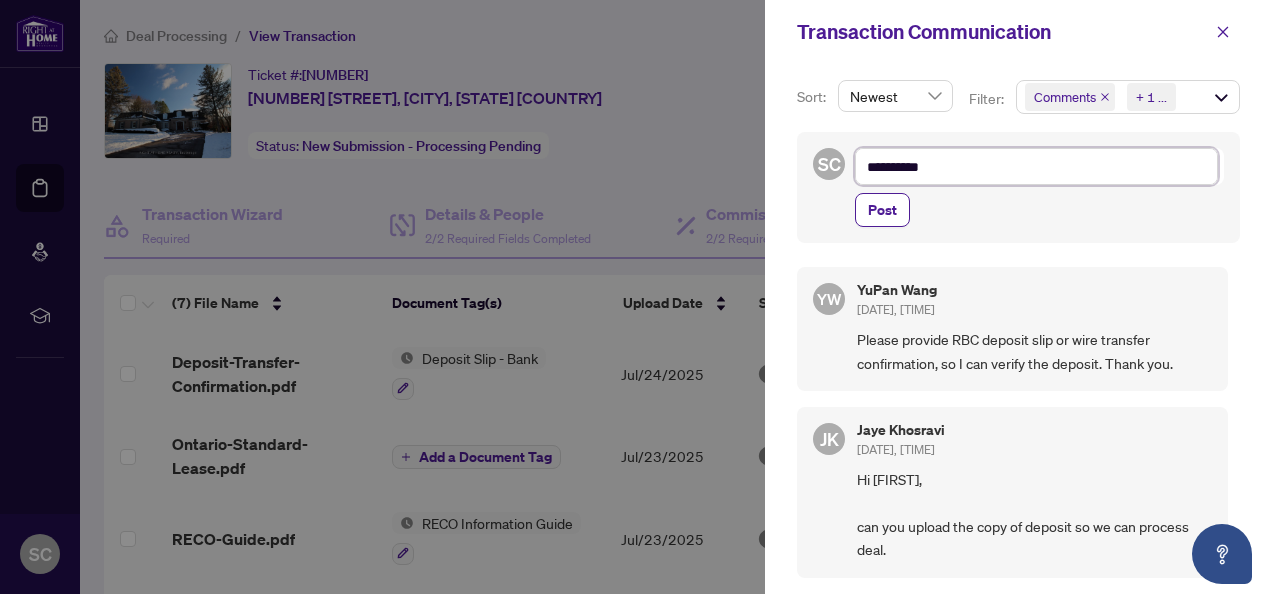 type on "**********" 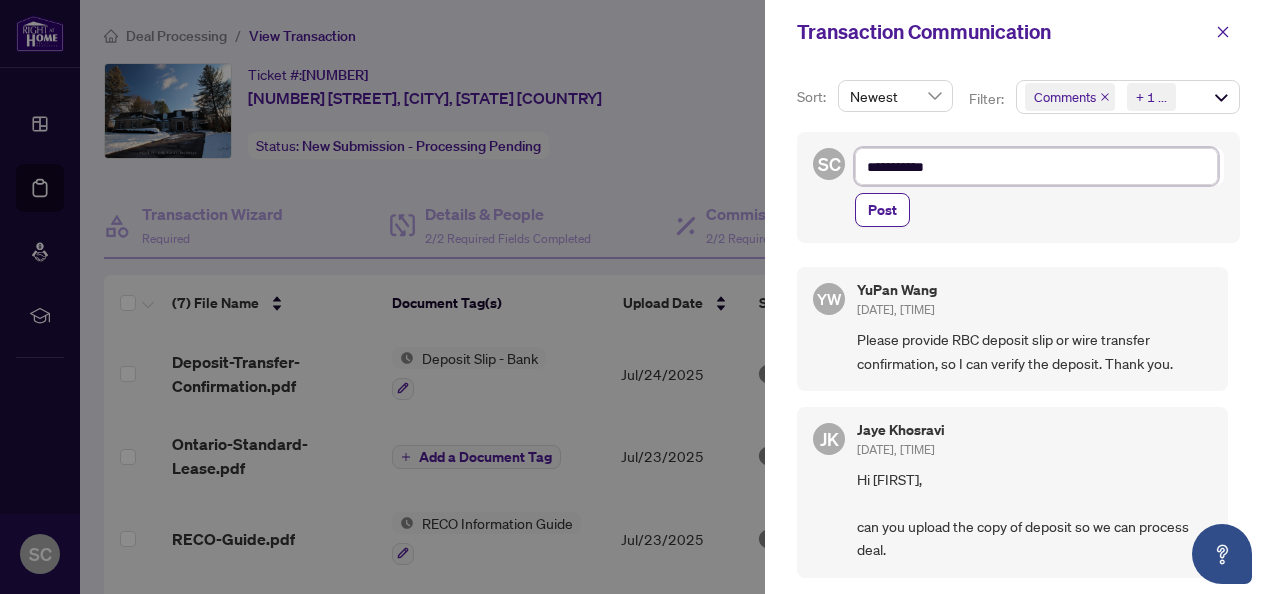 type on "**********" 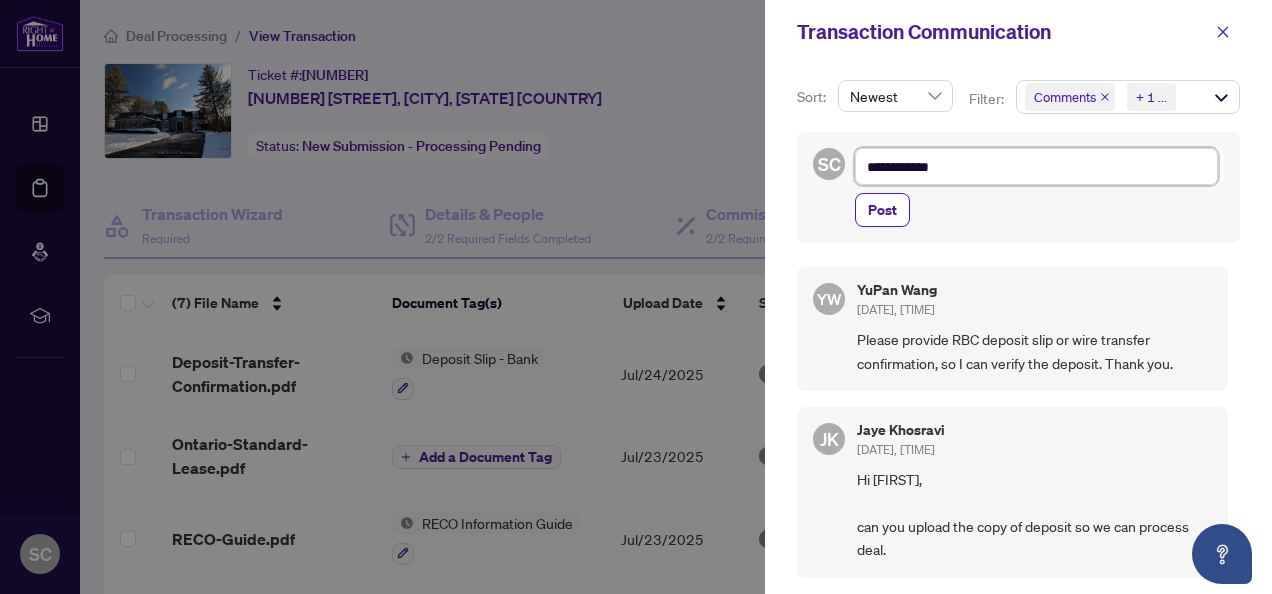 type on "**********" 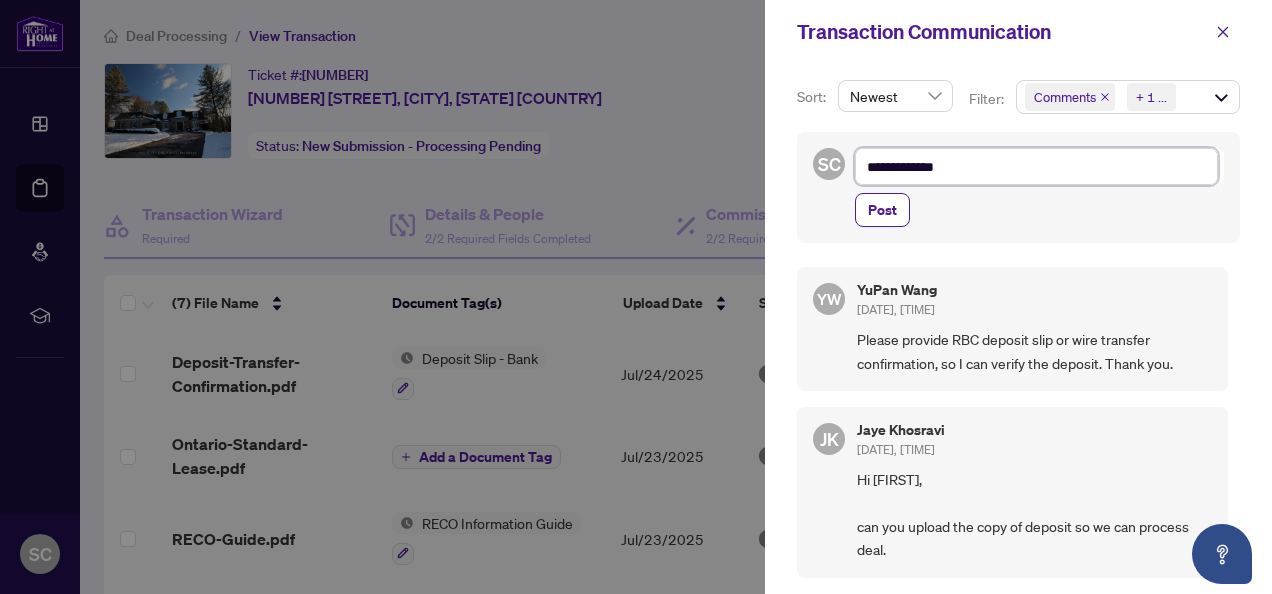type on "**********" 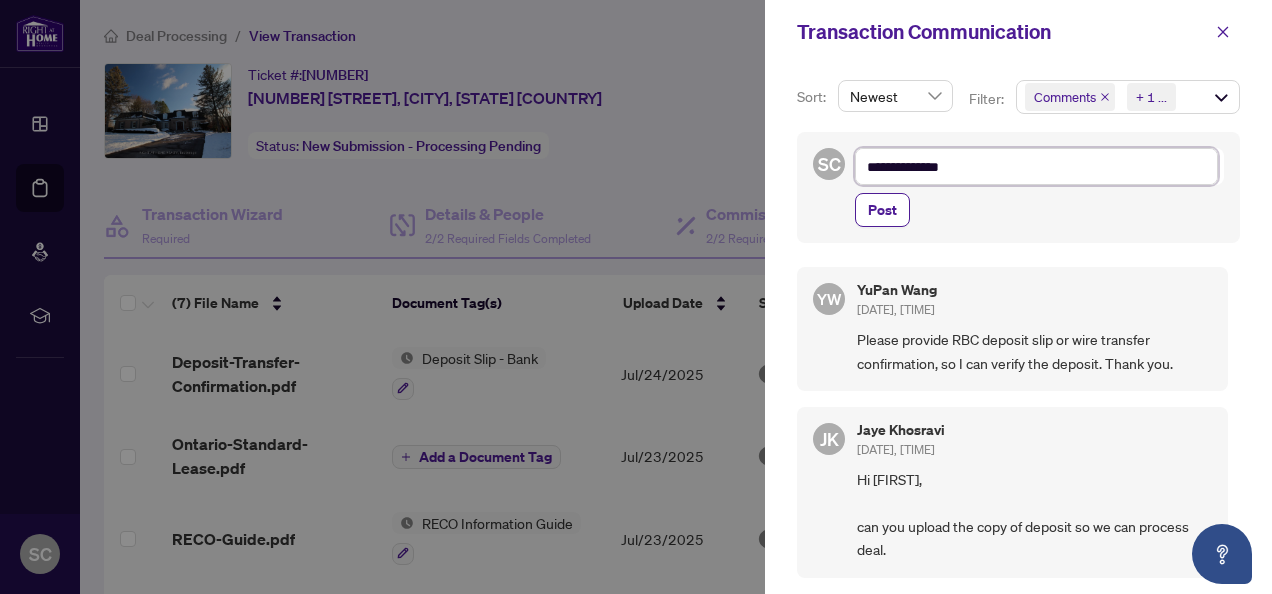 type on "**********" 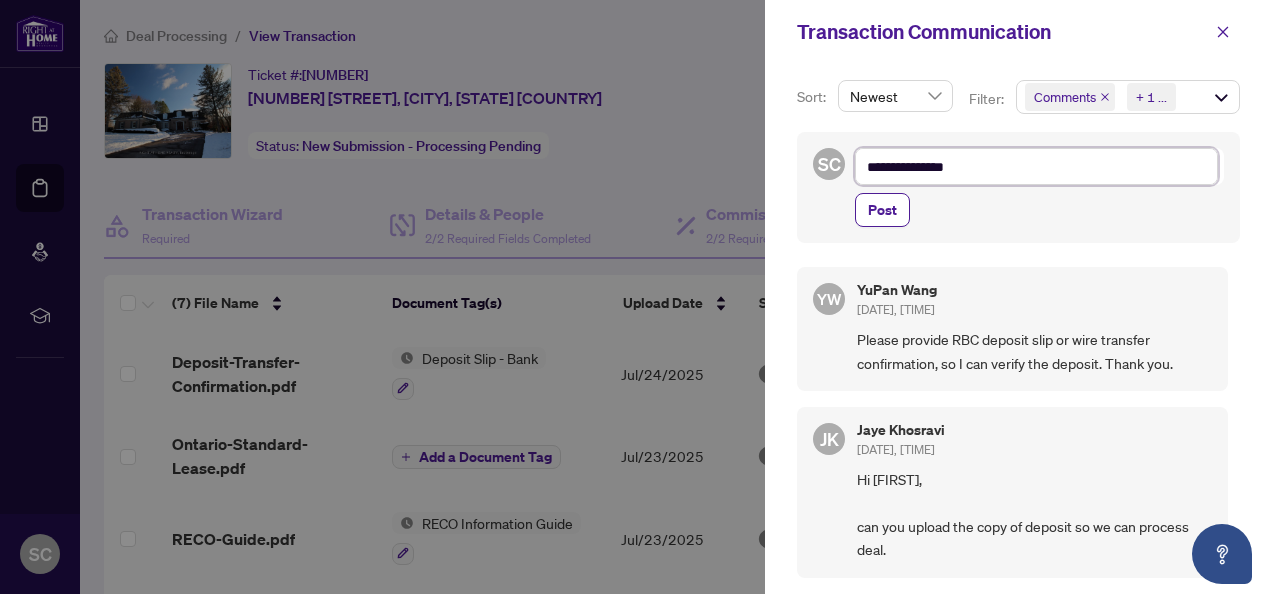 type on "**********" 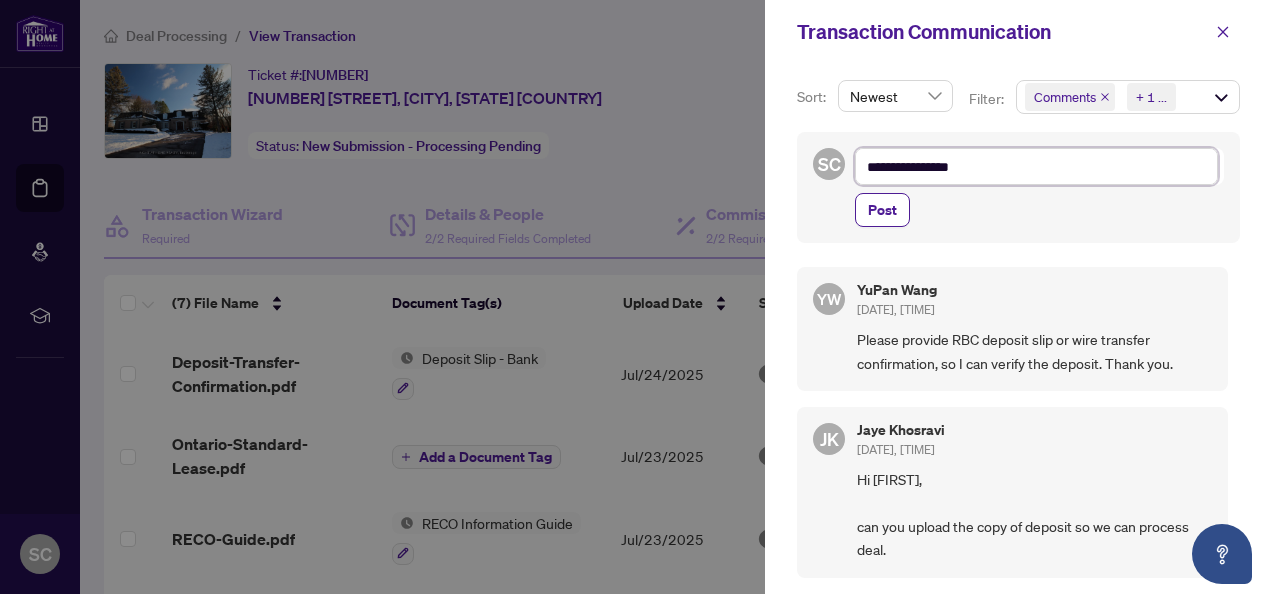 type on "**********" 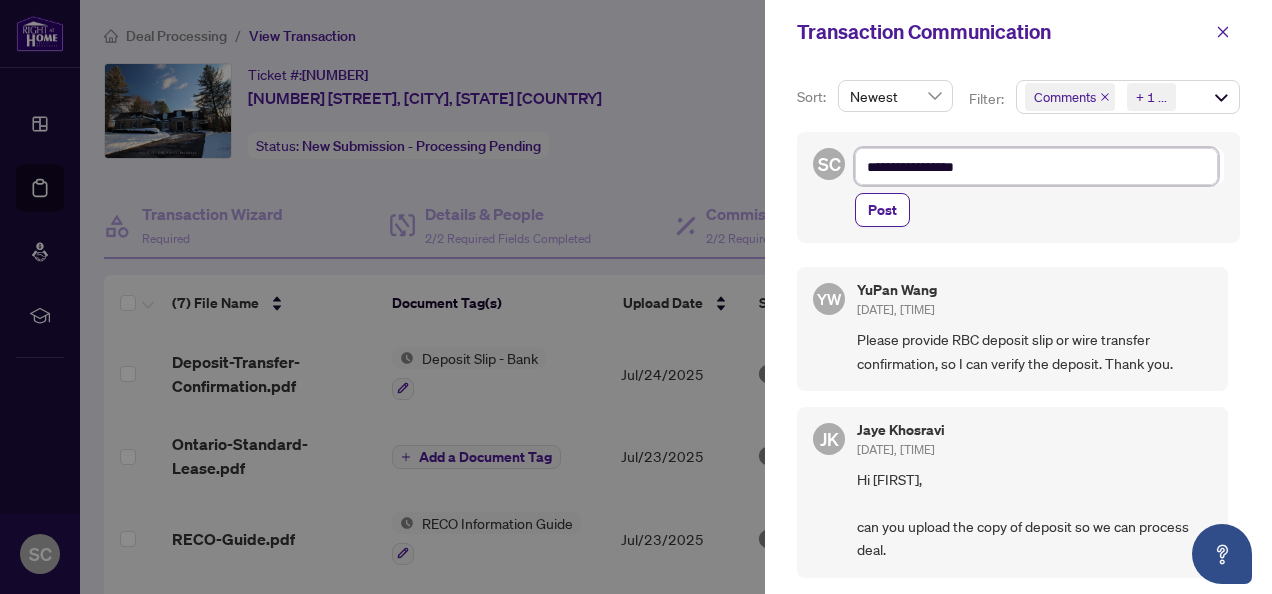 type on "**********" 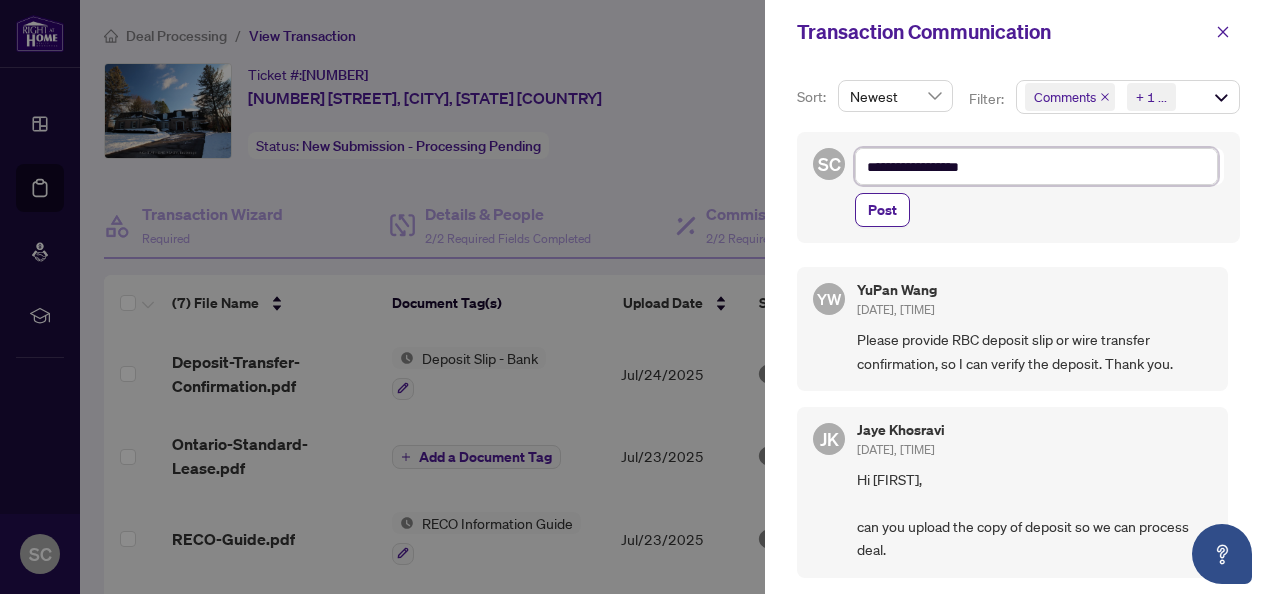 type on "**********" 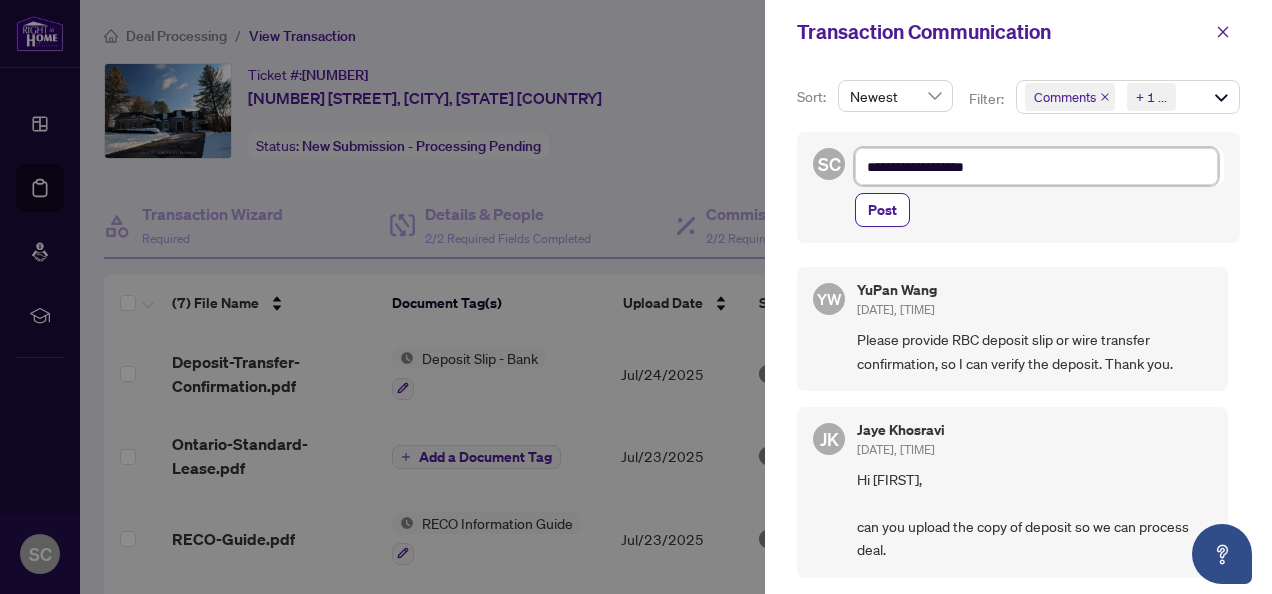 type on "**********" 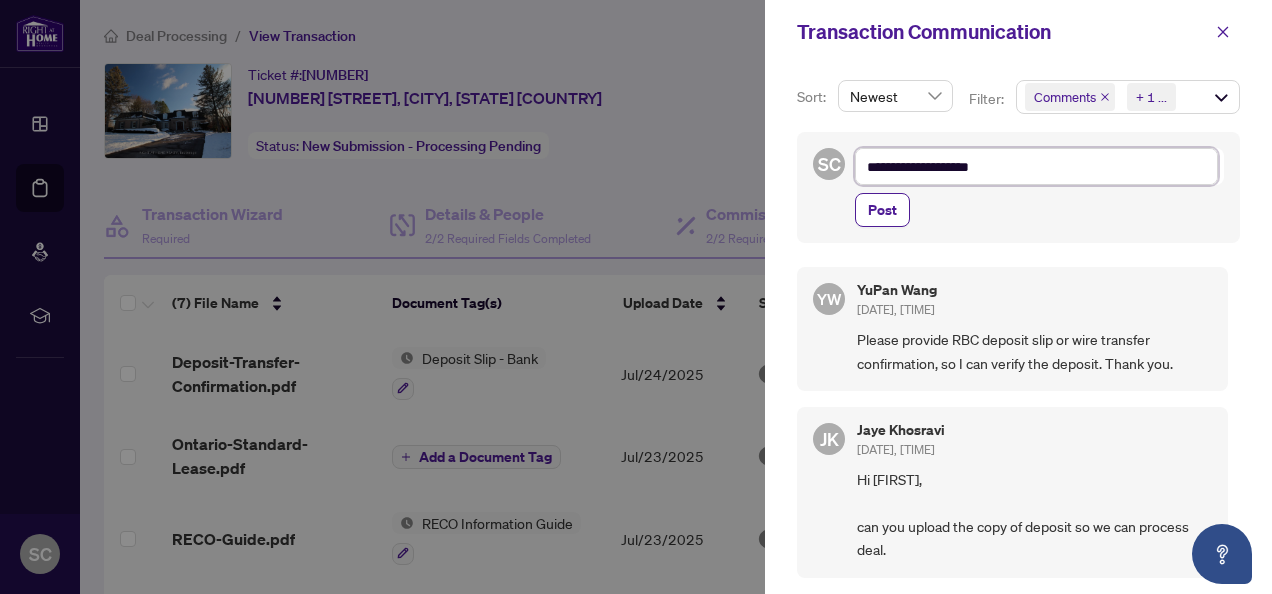 type on "**********" 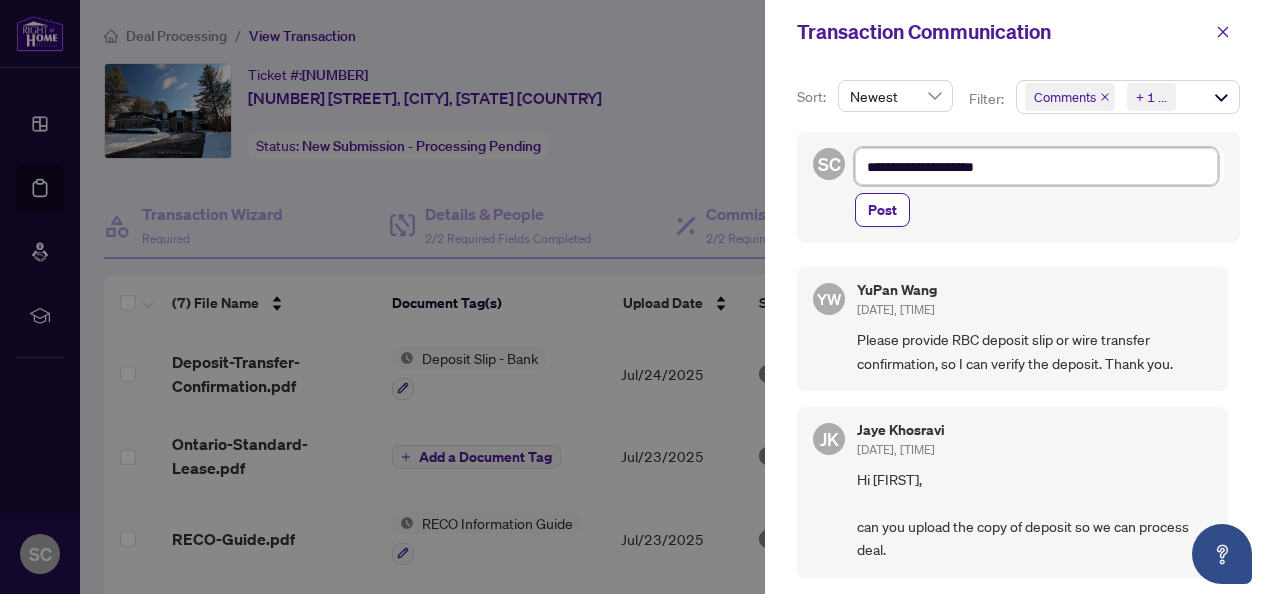 type on "**********" 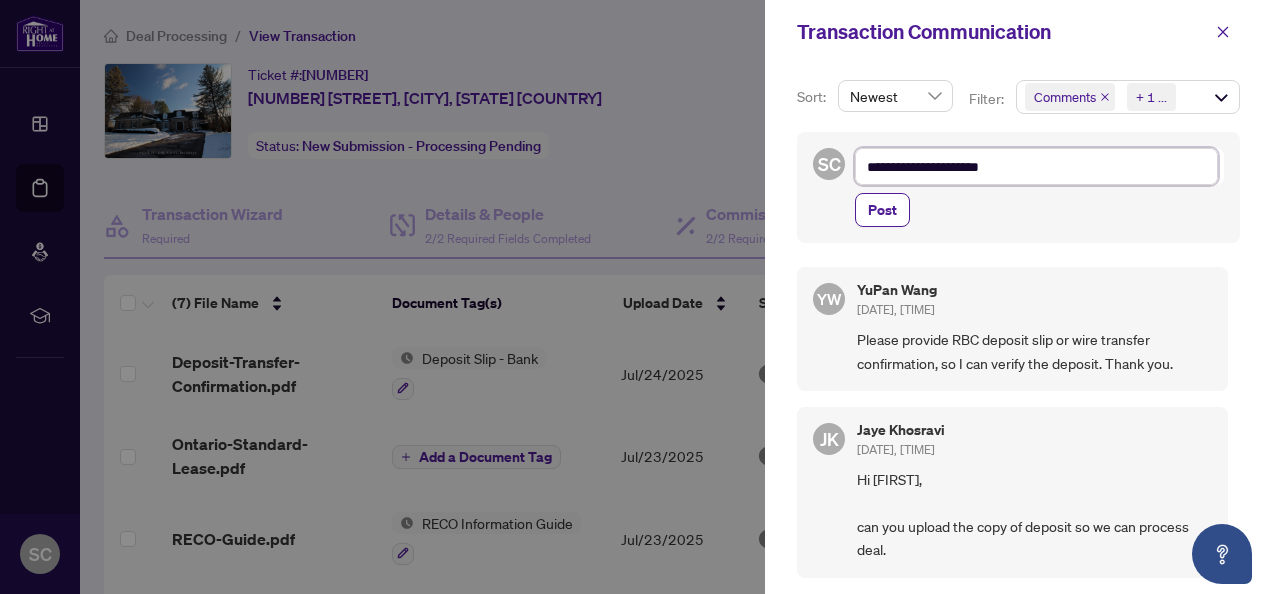 type on "**********" 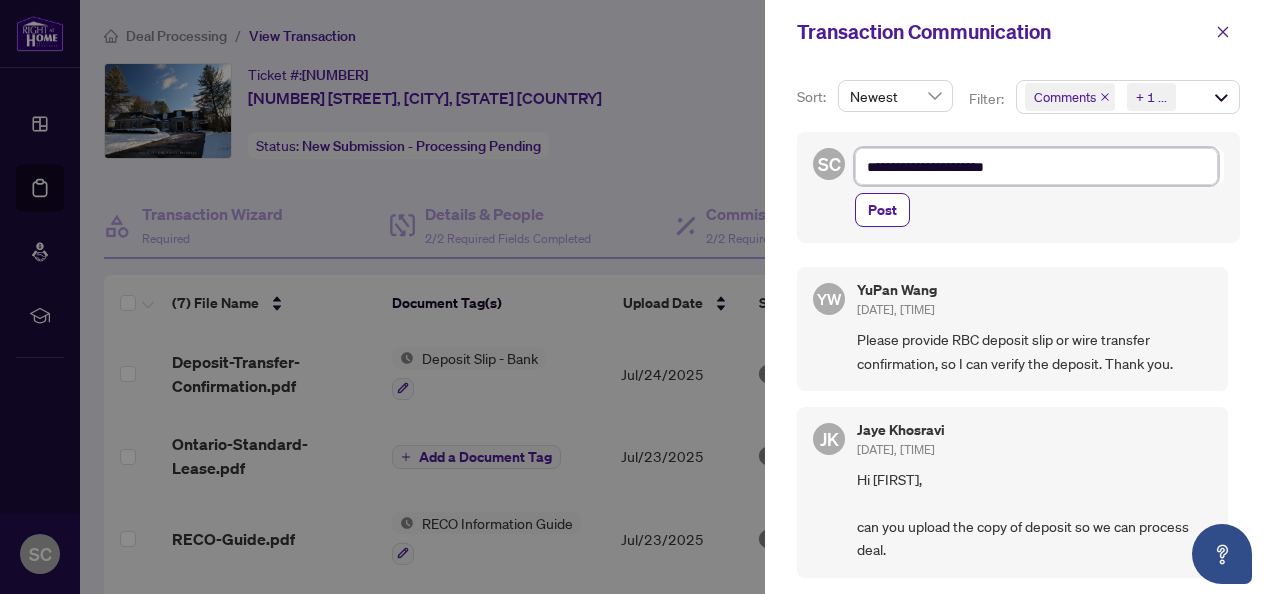 type on "**********" 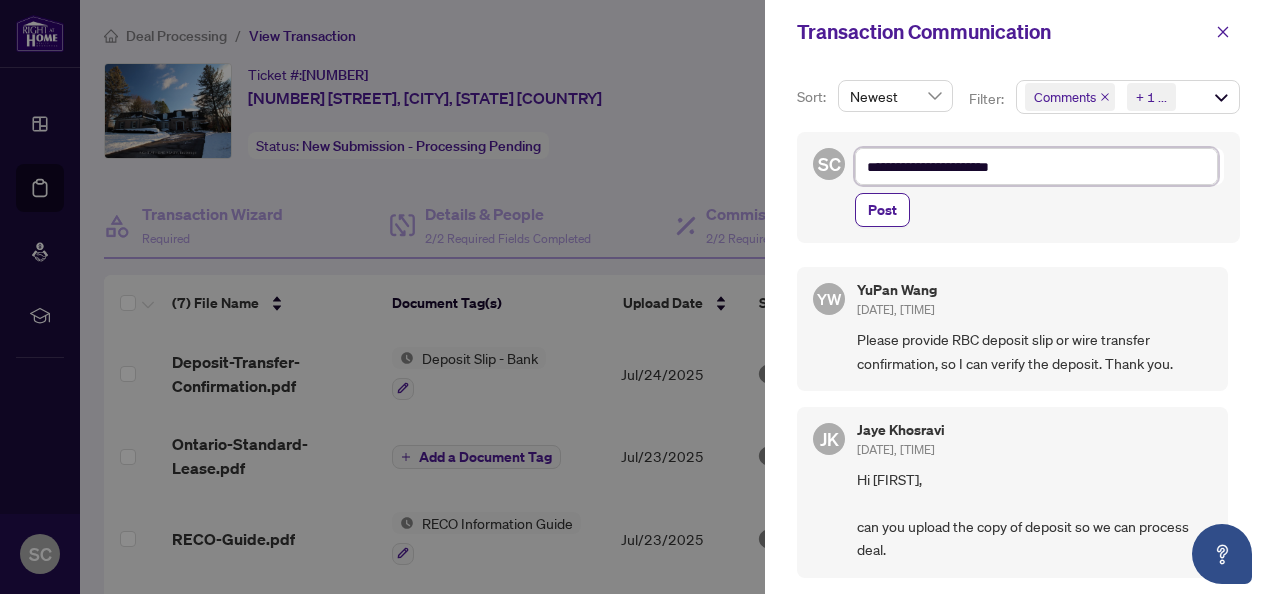 type on "**********" 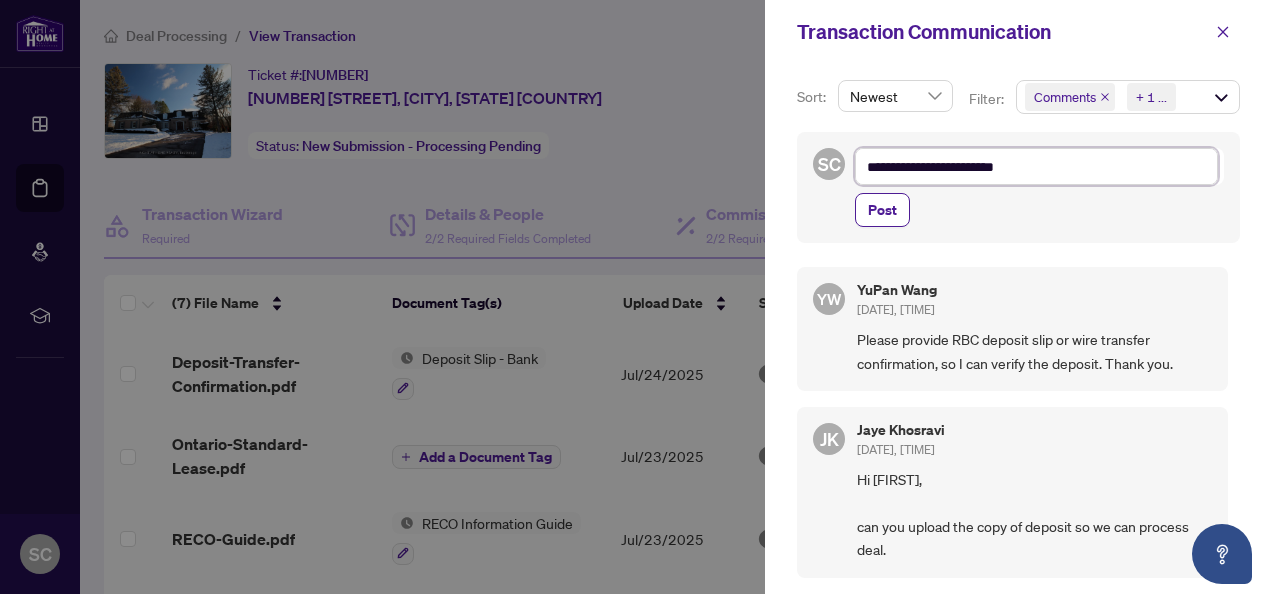 type on "**********" 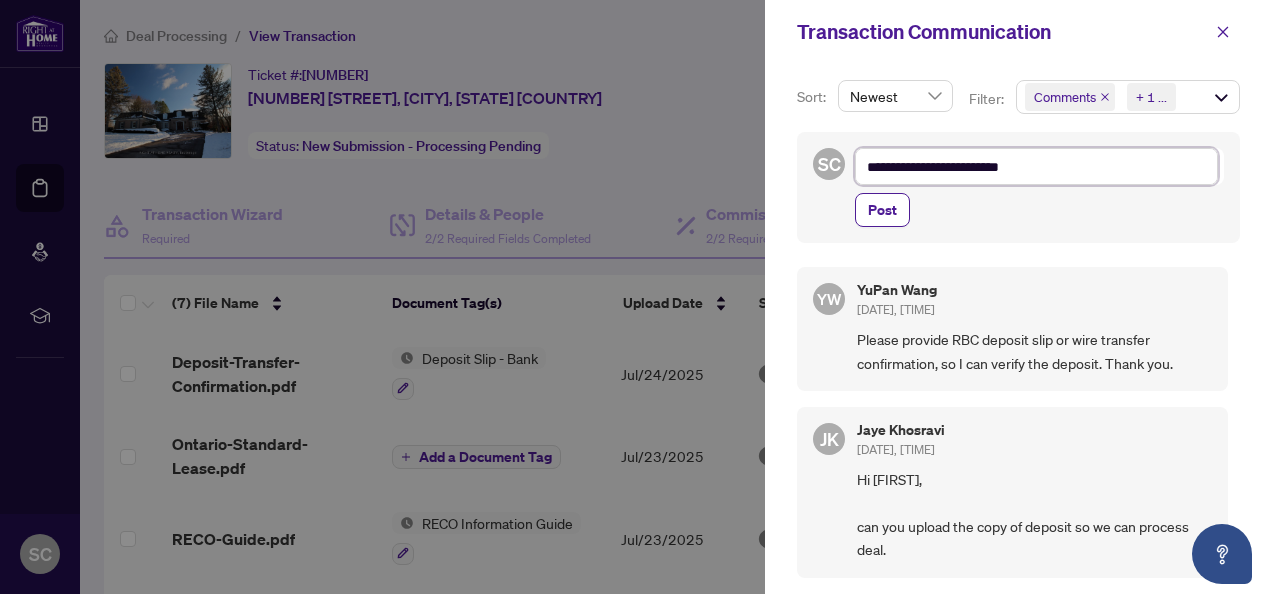 type on "**********" 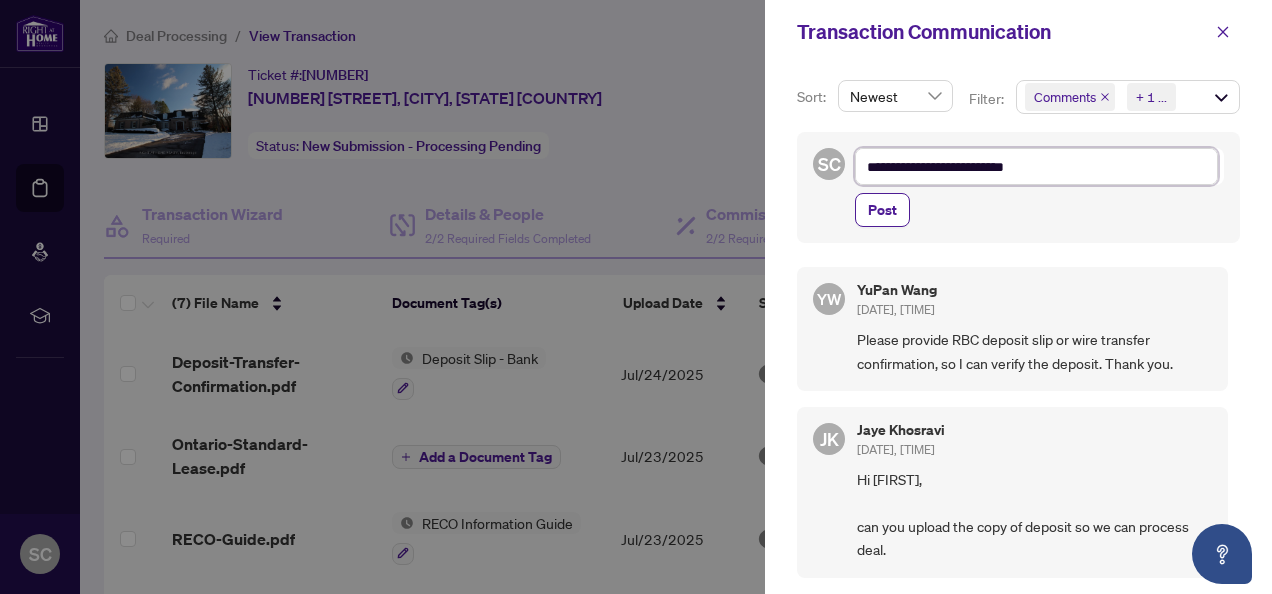 type on "**********" 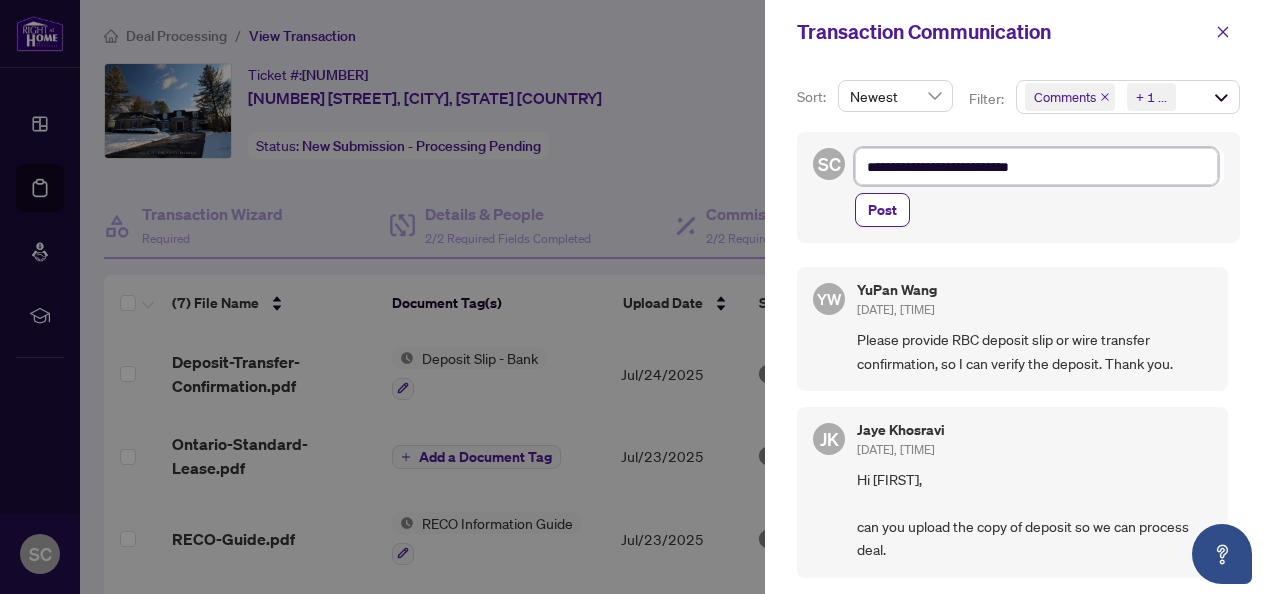 type on "**********" 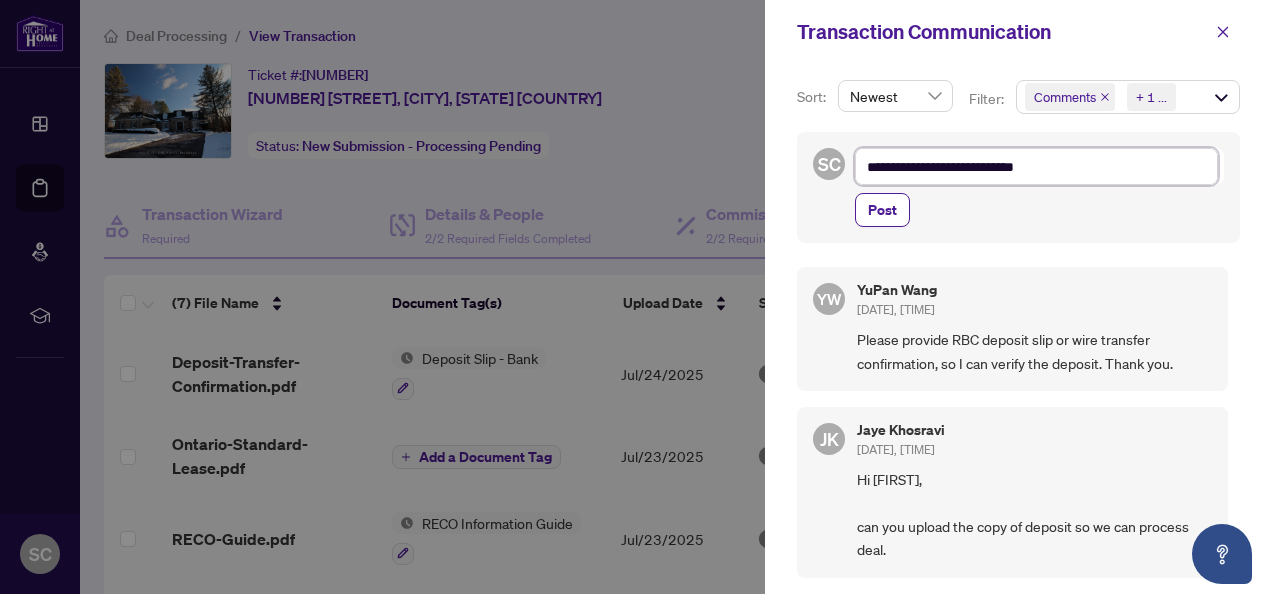 type on "**********" 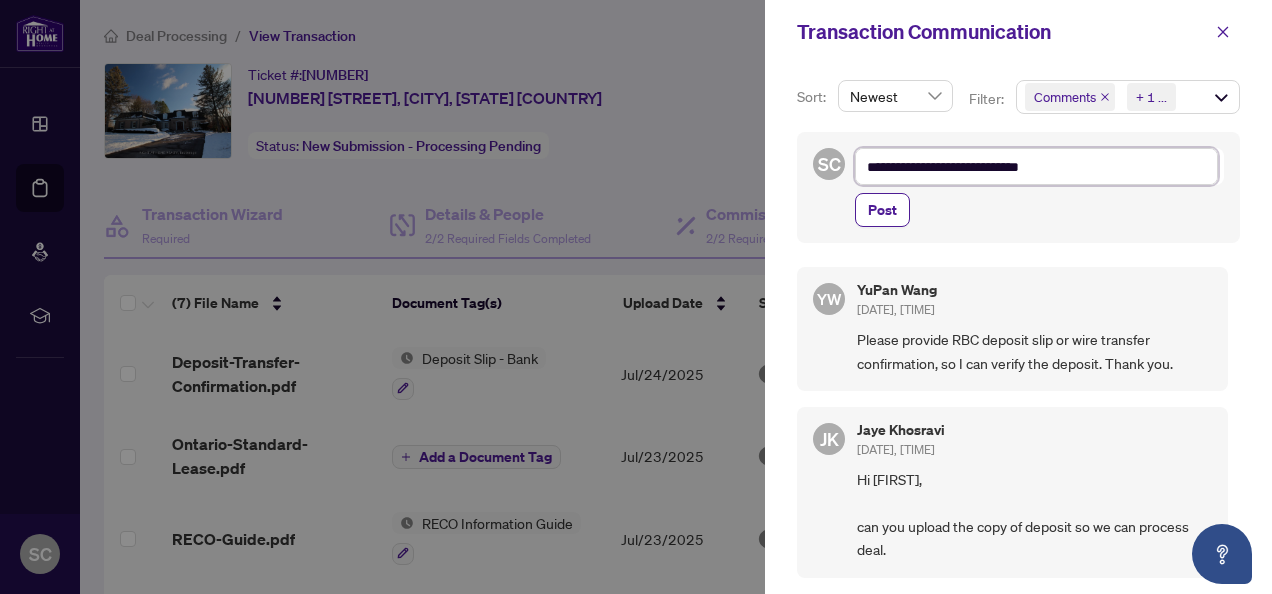 type on "**********" 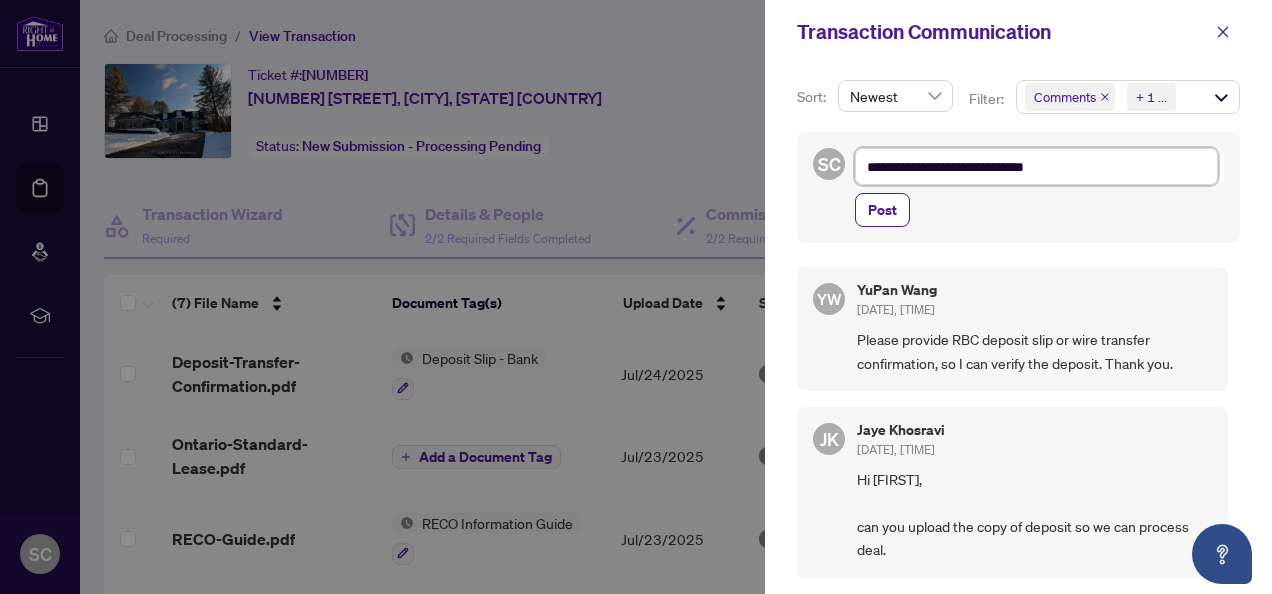 type on "**********" 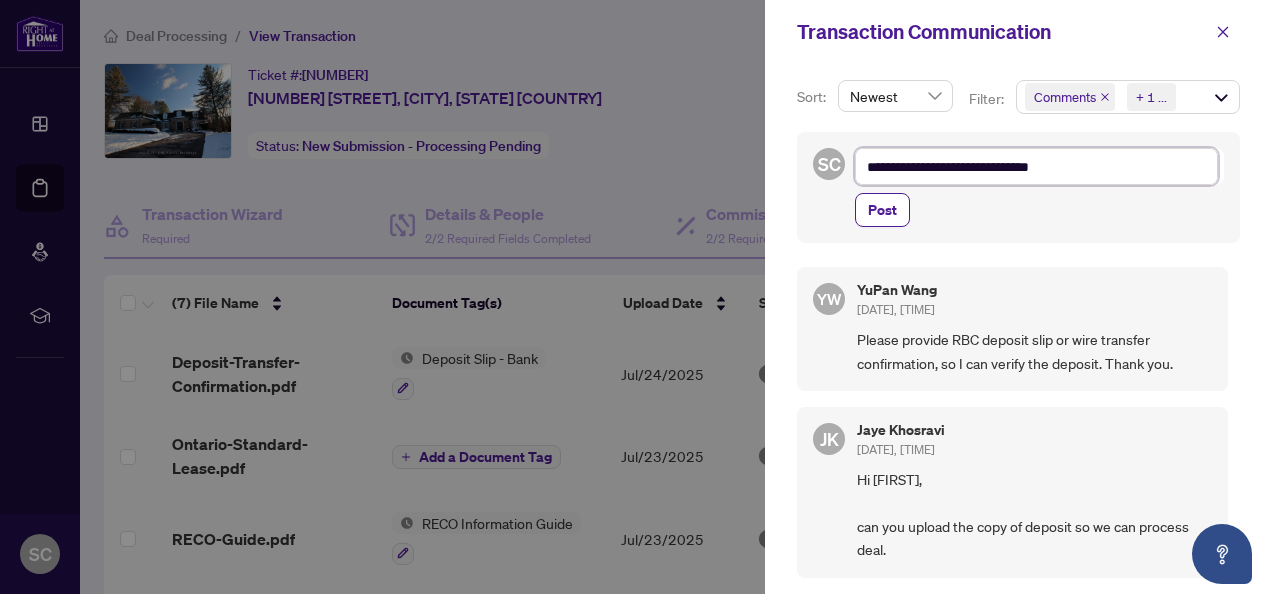 type on "**********" 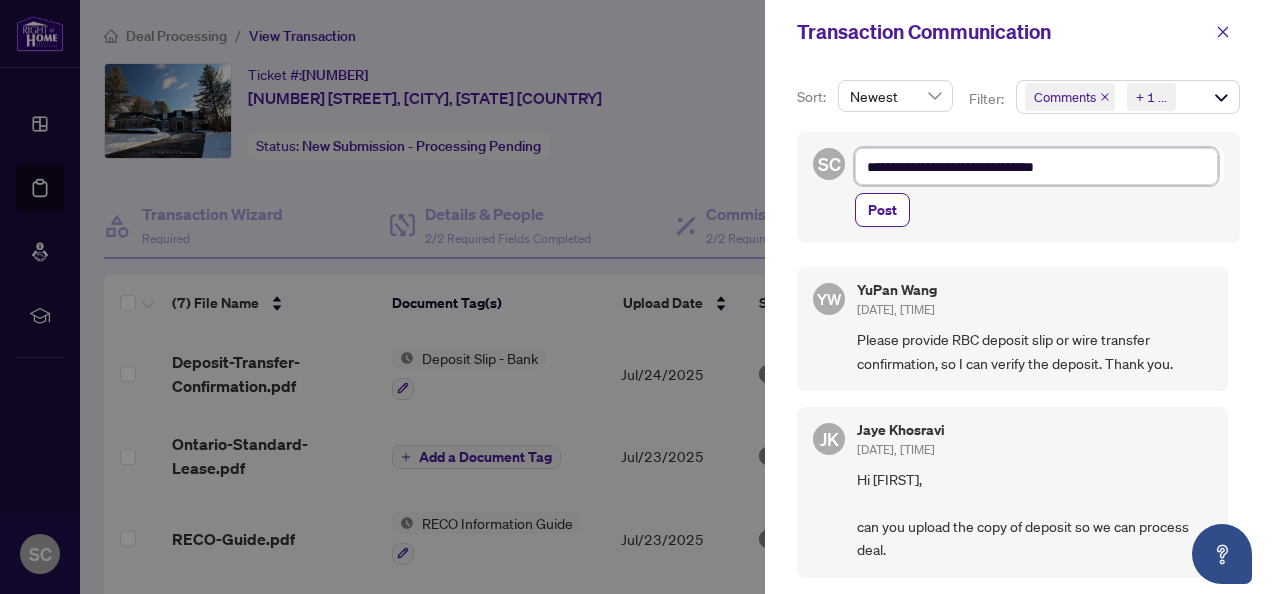 type on "**********" 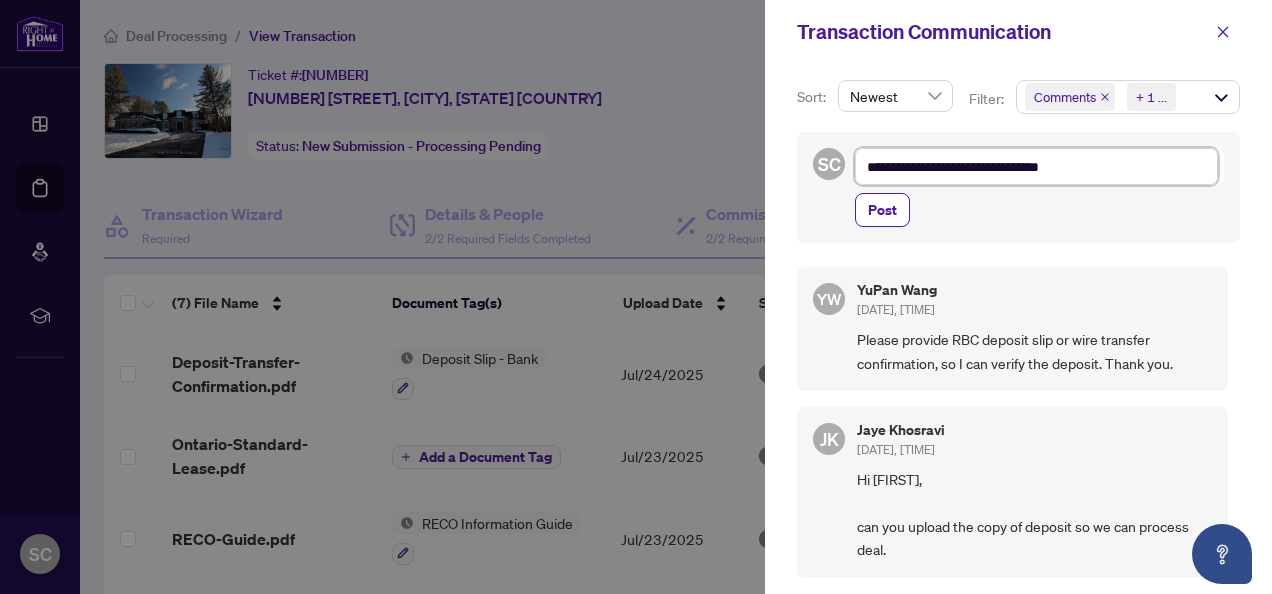 type on "**********" 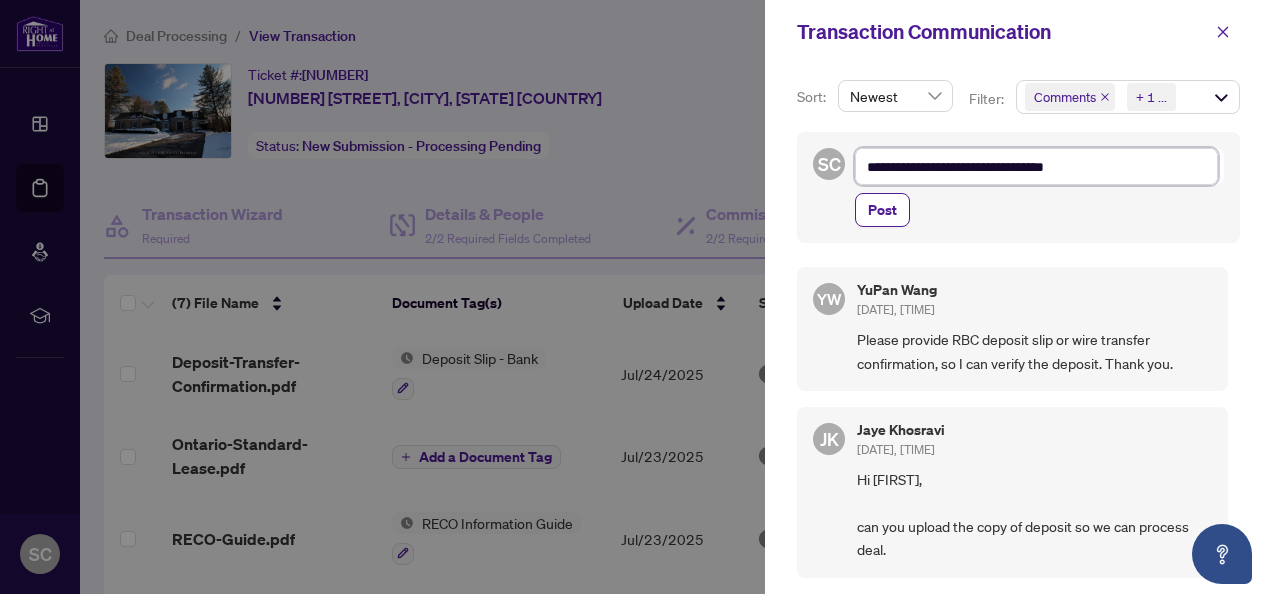 type on "**********" 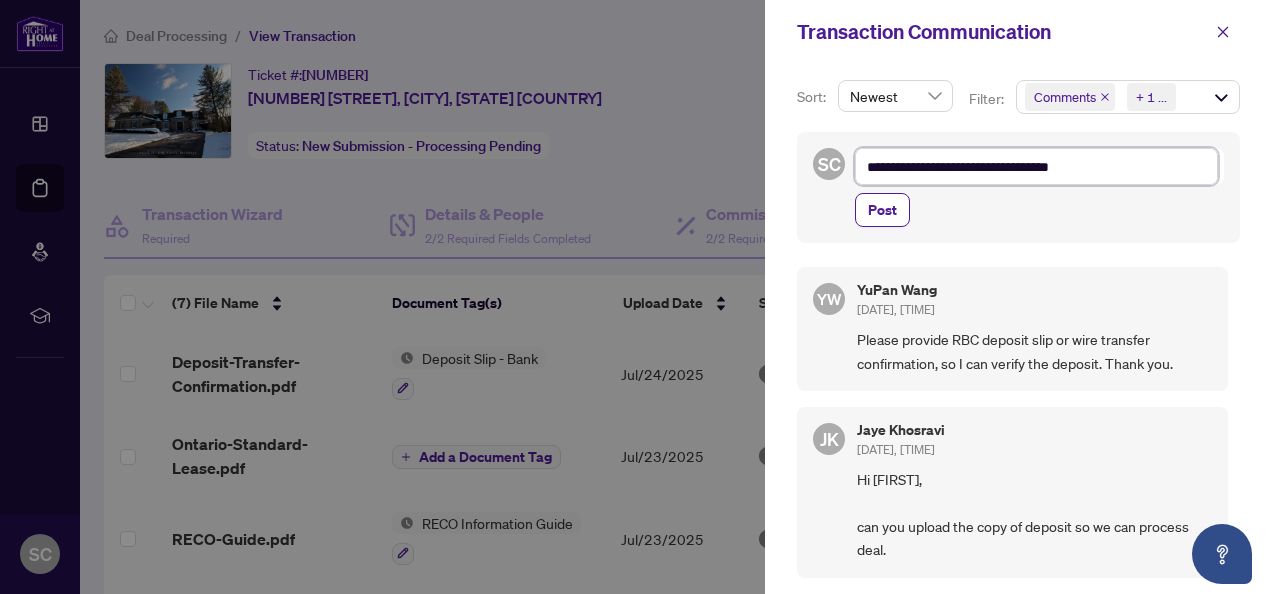 type on "**********" 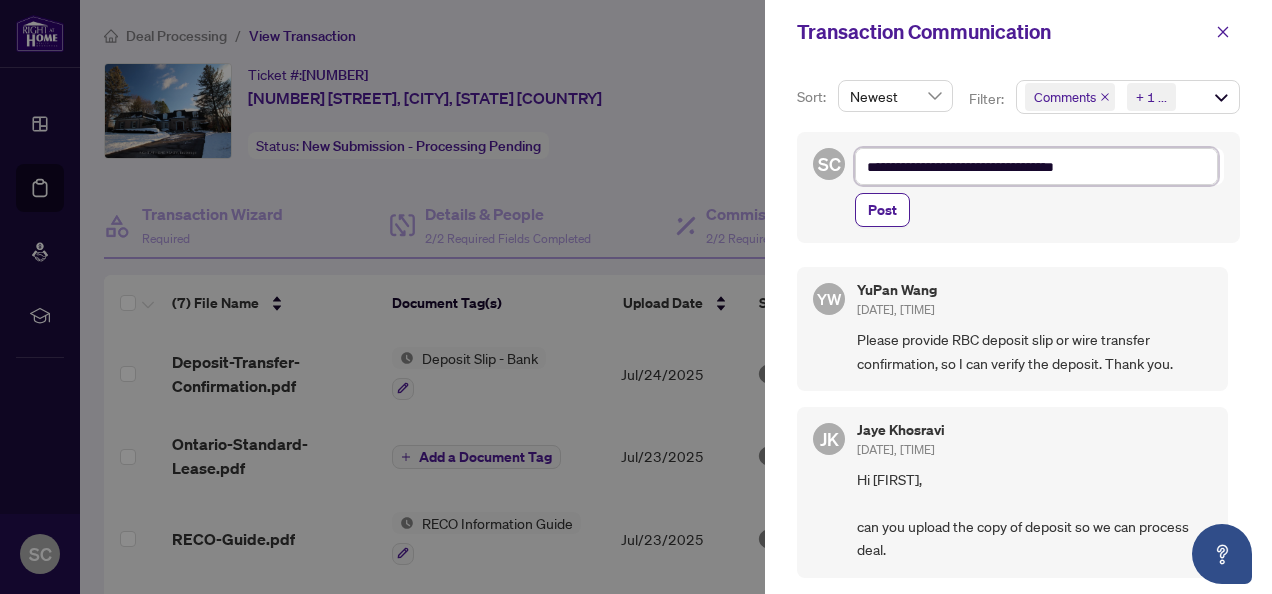 type on "**********" 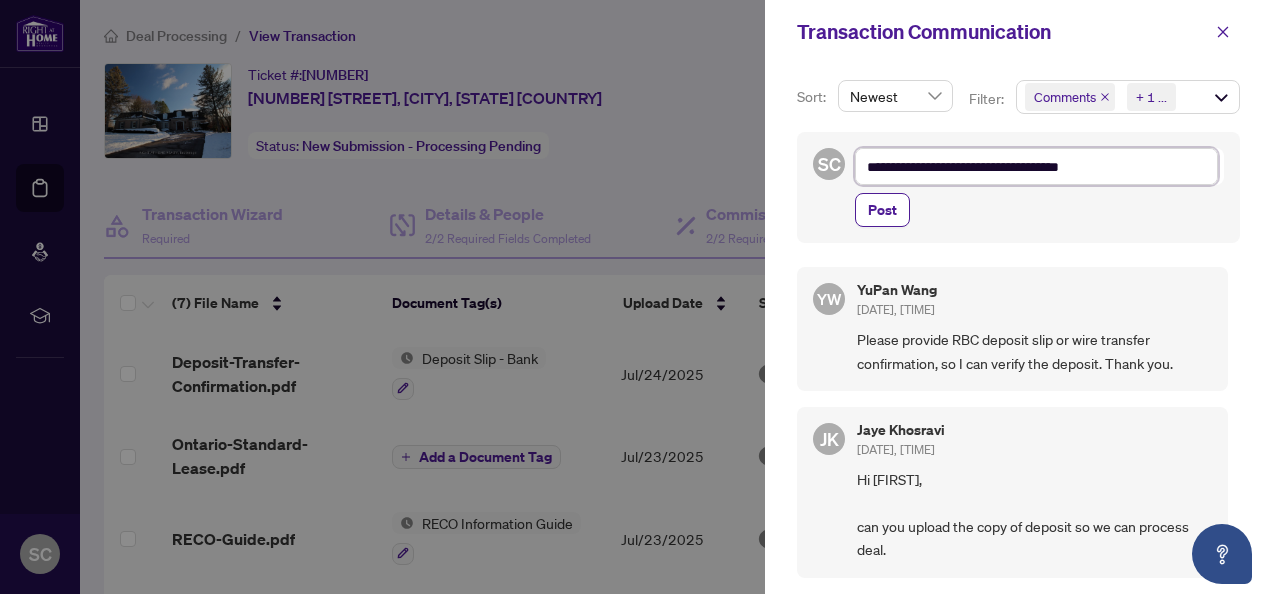 type on "**********" 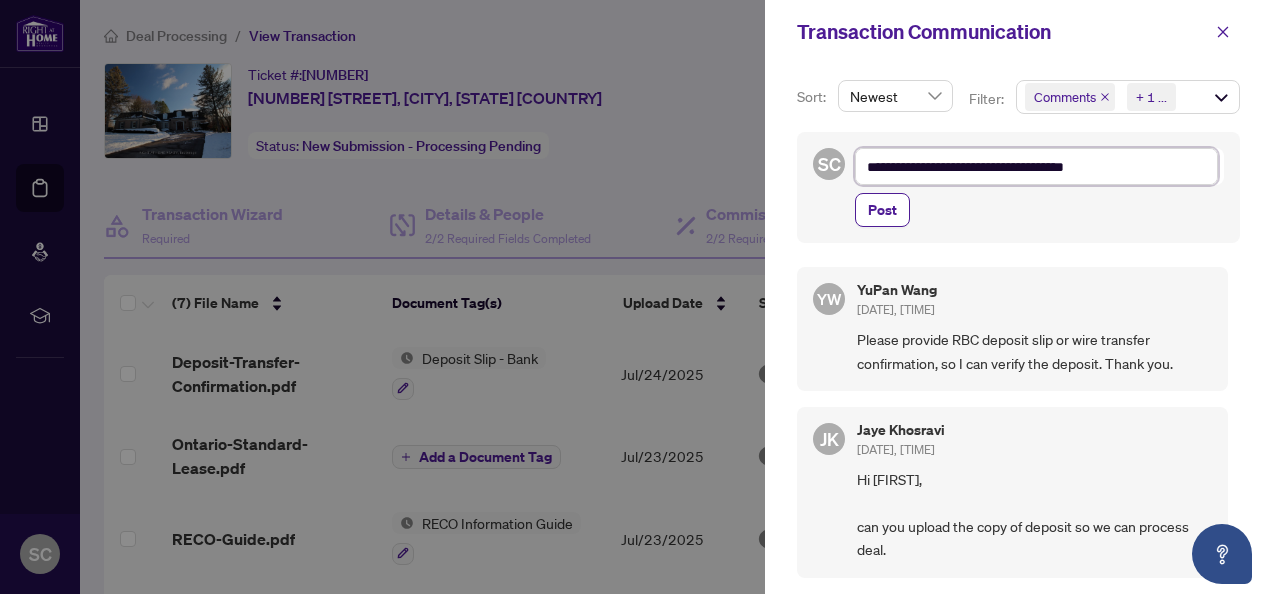 type on "**********" 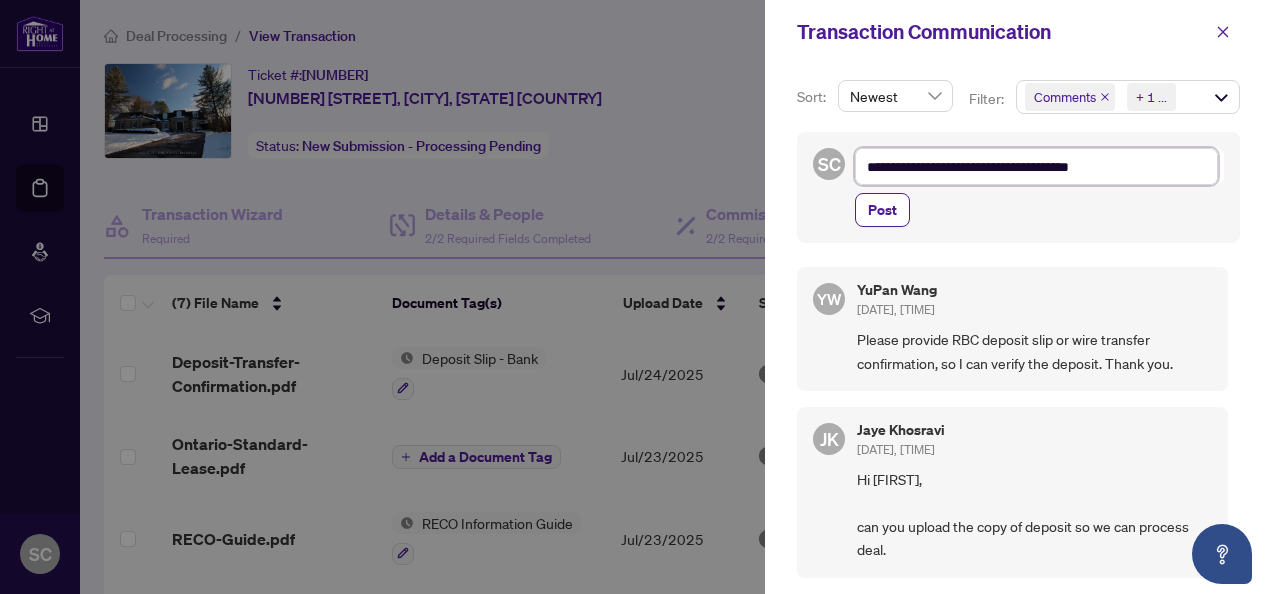 type on "**********" 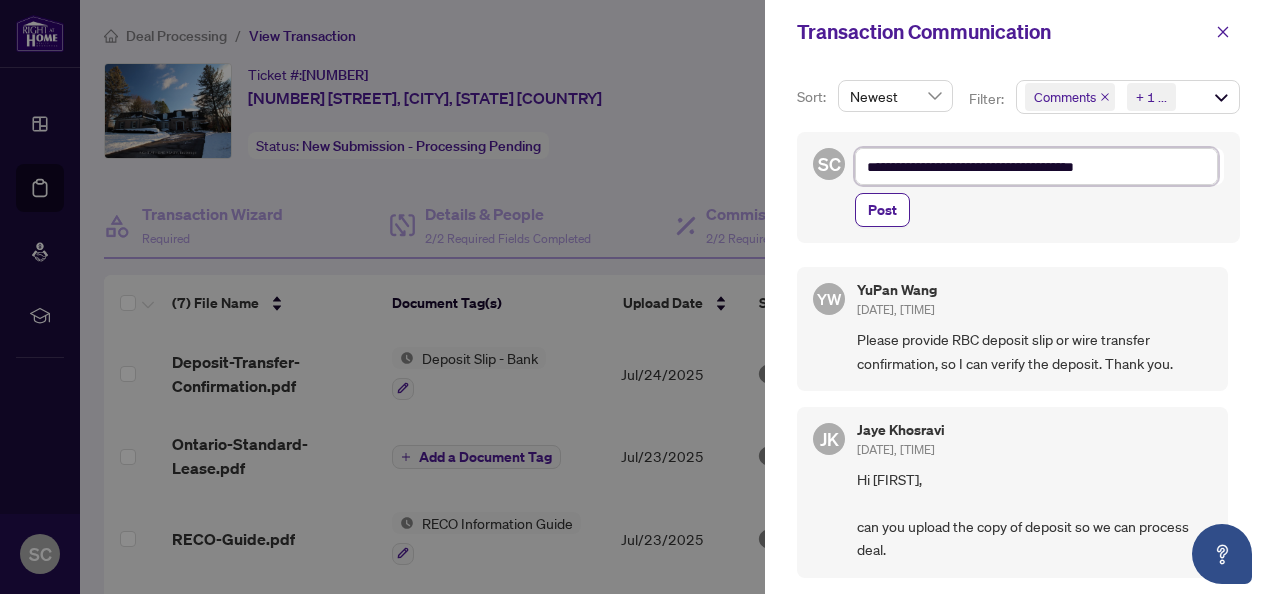 type on "**********" 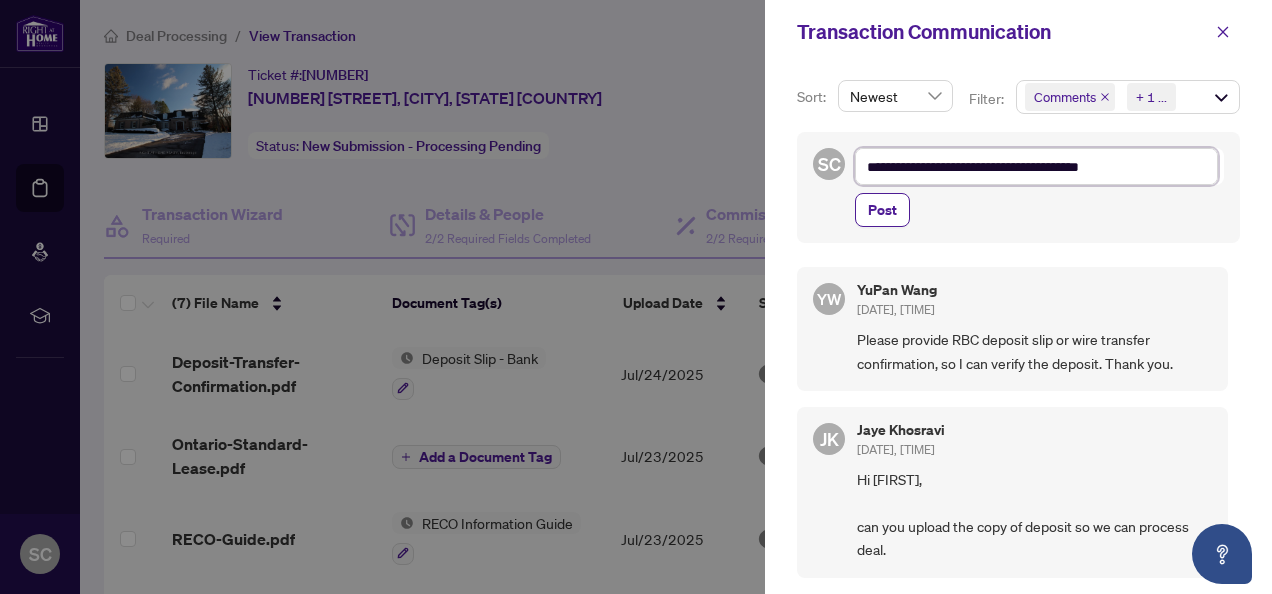 type on "**********" 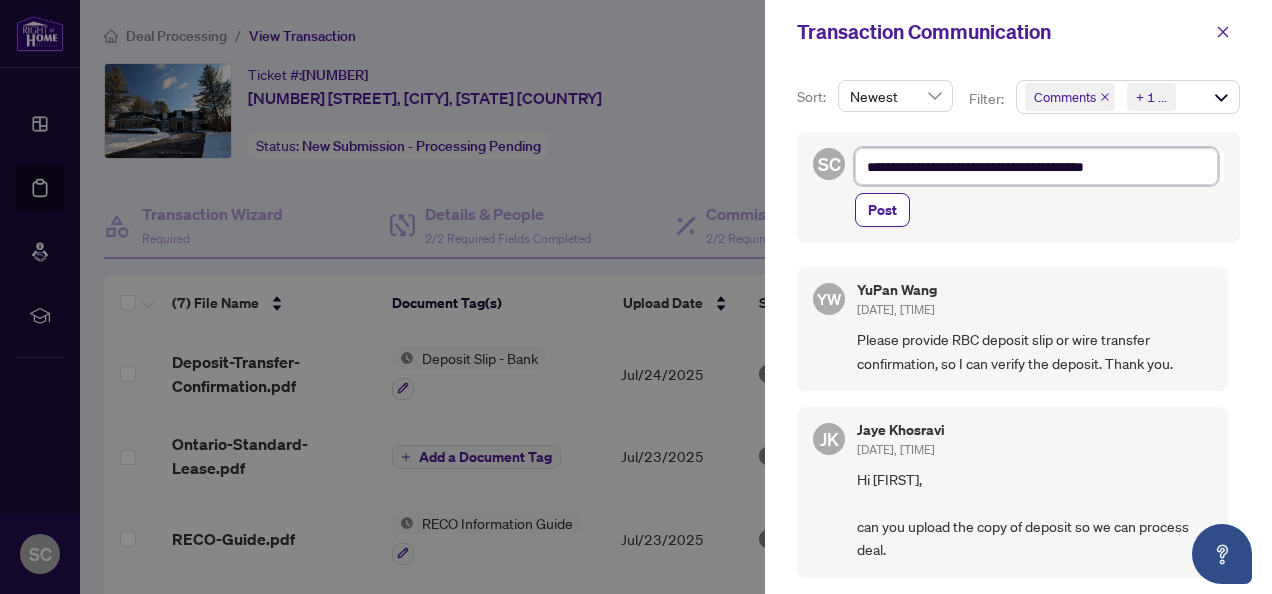 type on "**********" 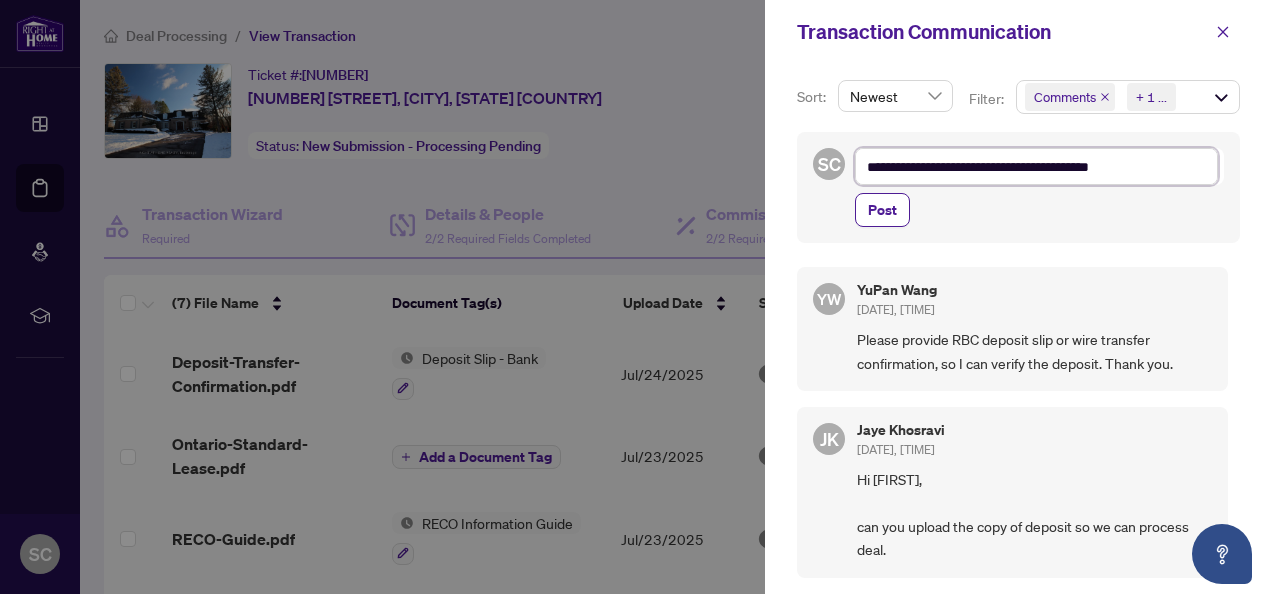 type on "**********" 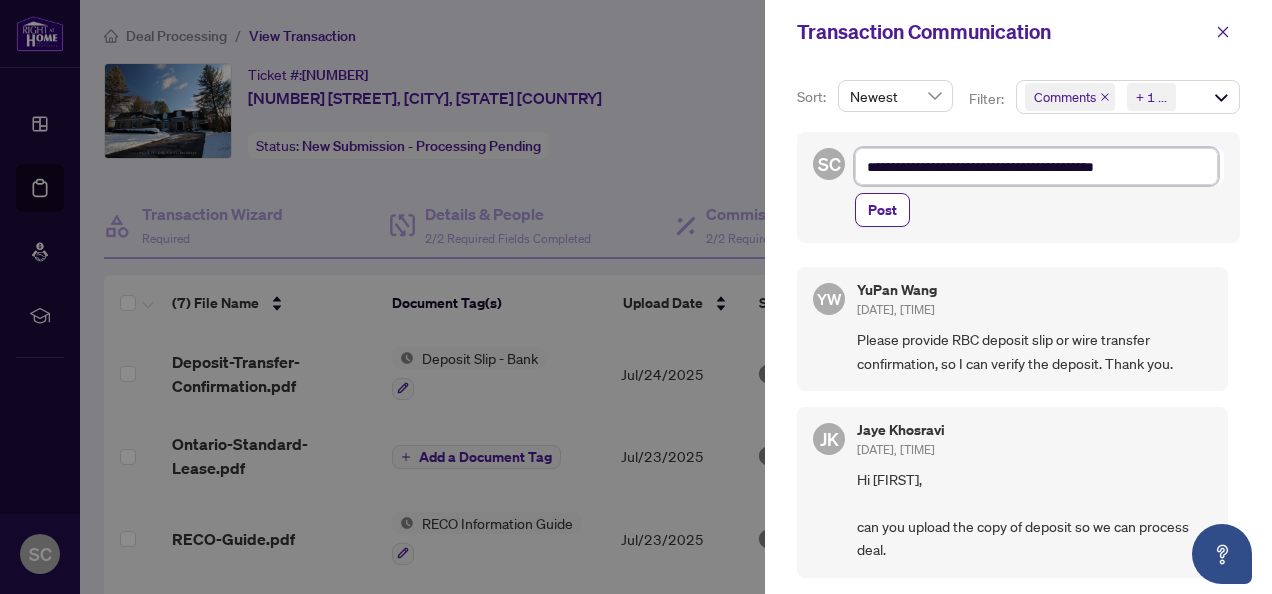type on "**********" 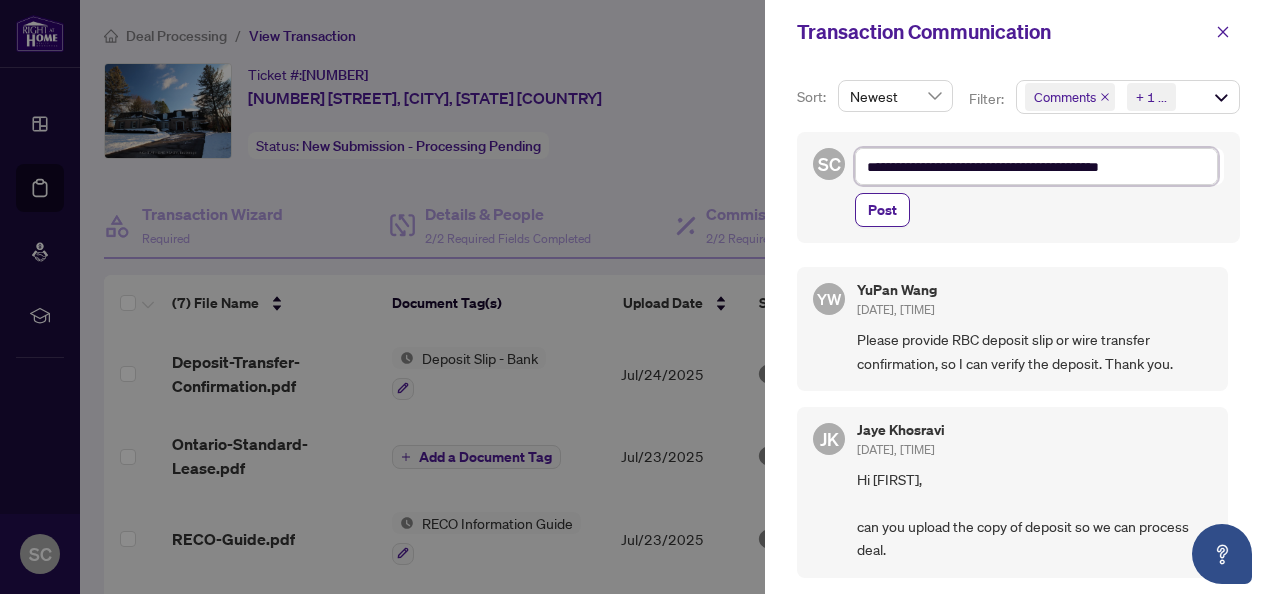 type on "**********" 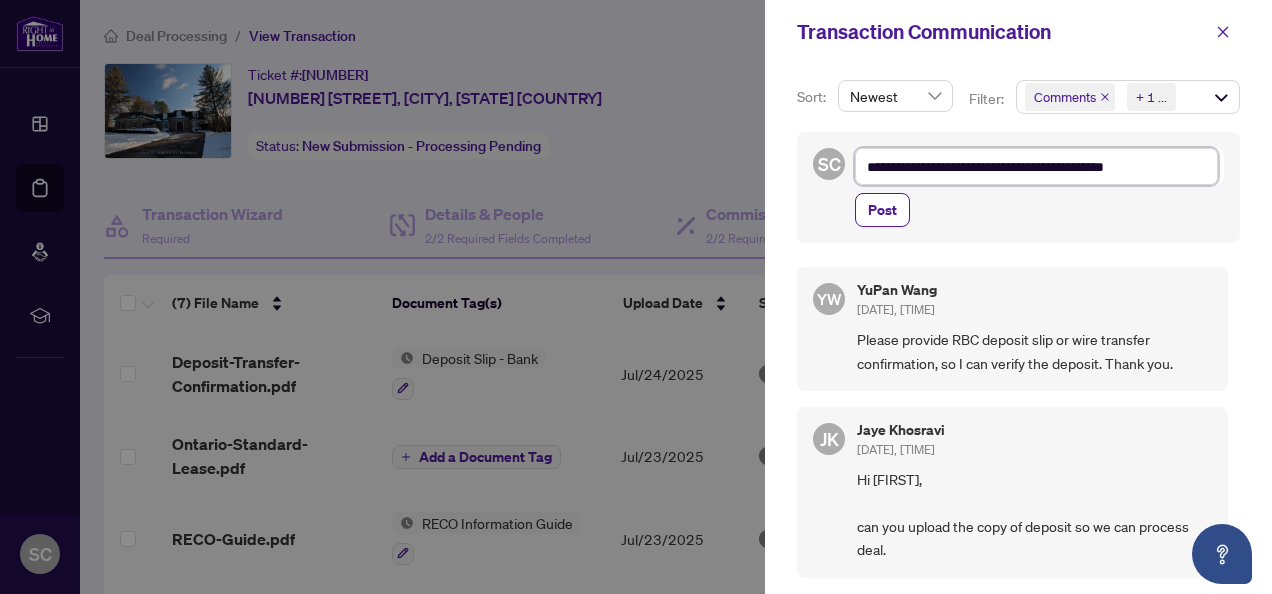 type on "**********" 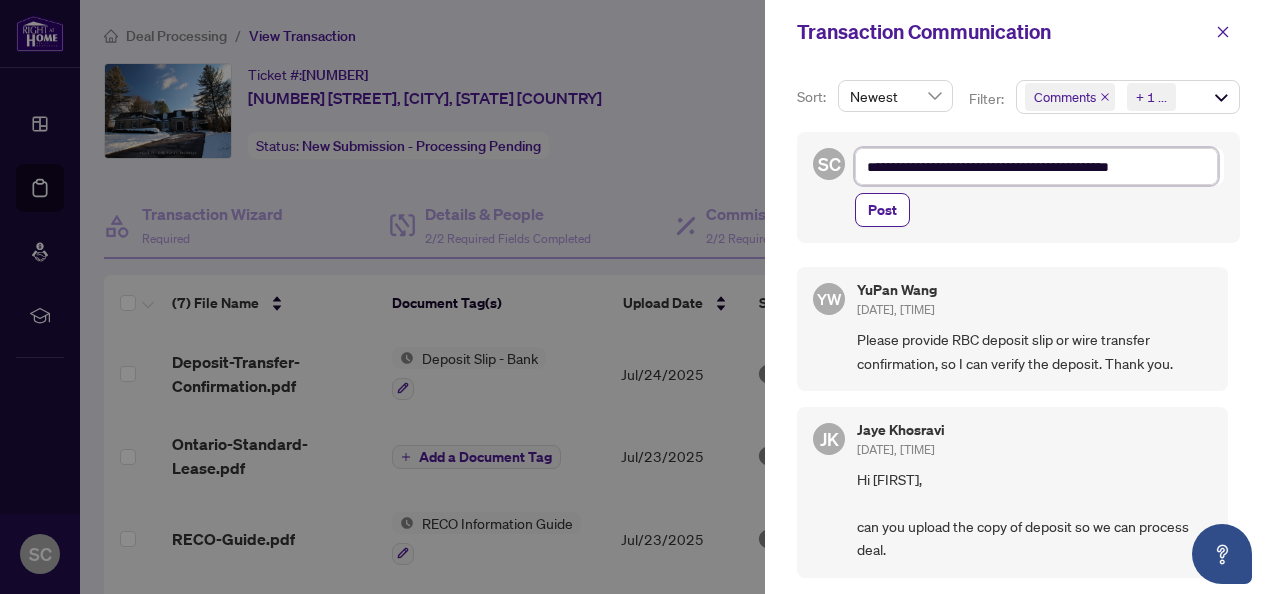 type on "**********" 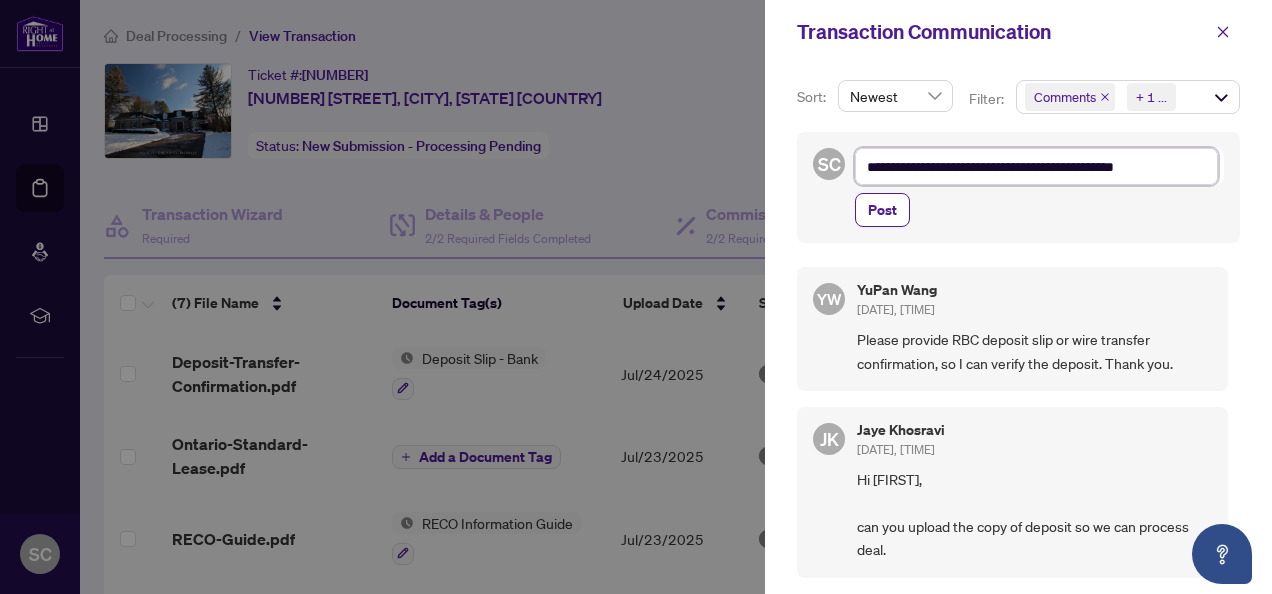 type on "**********" 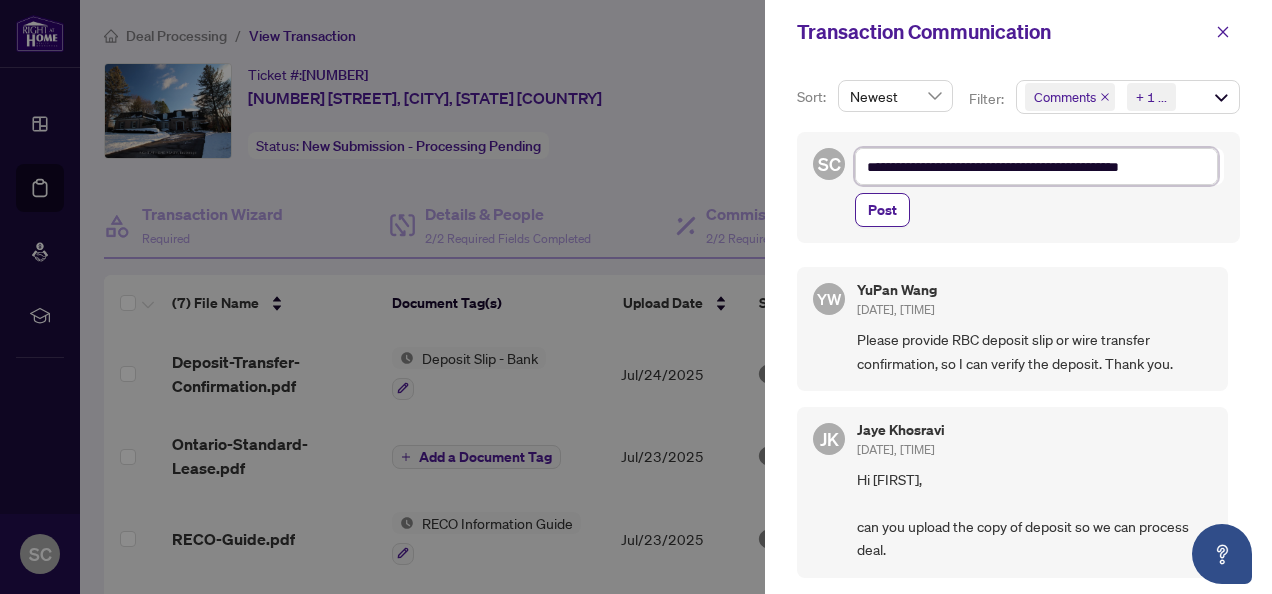 type on "**********" 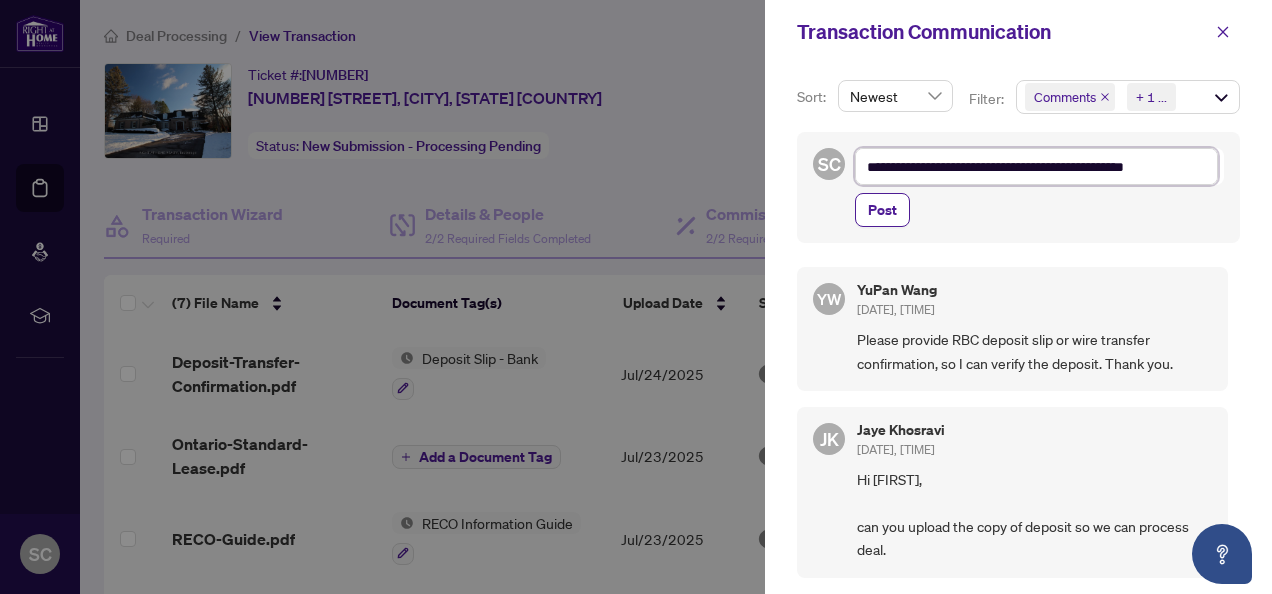 type on "**********" 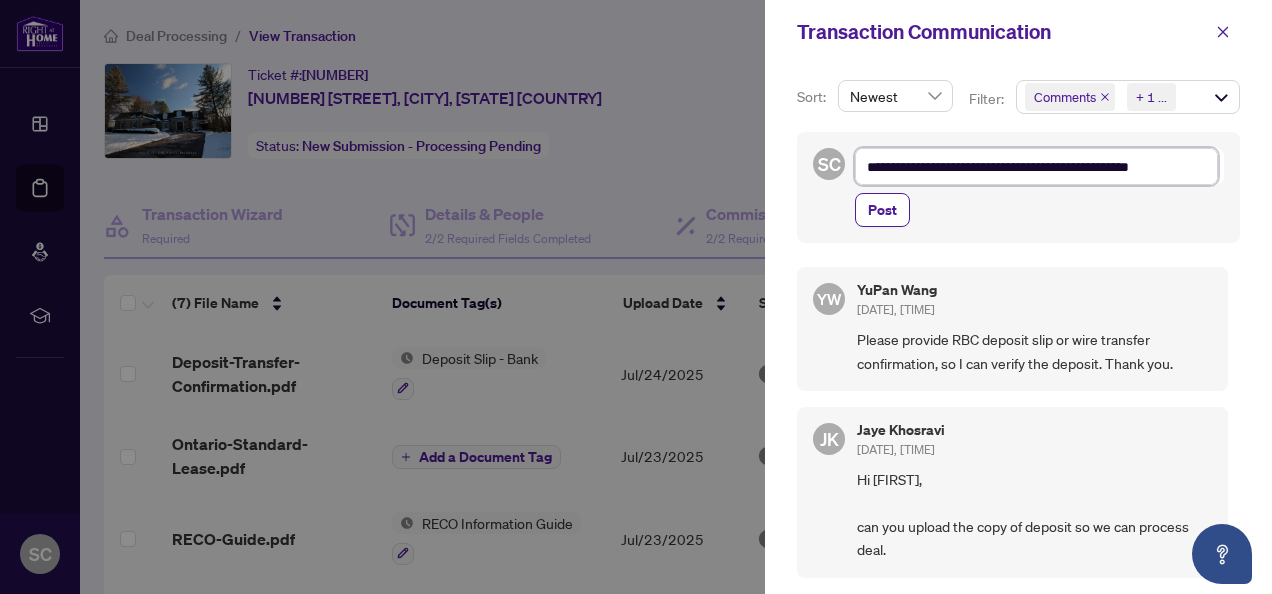 type on "**********" 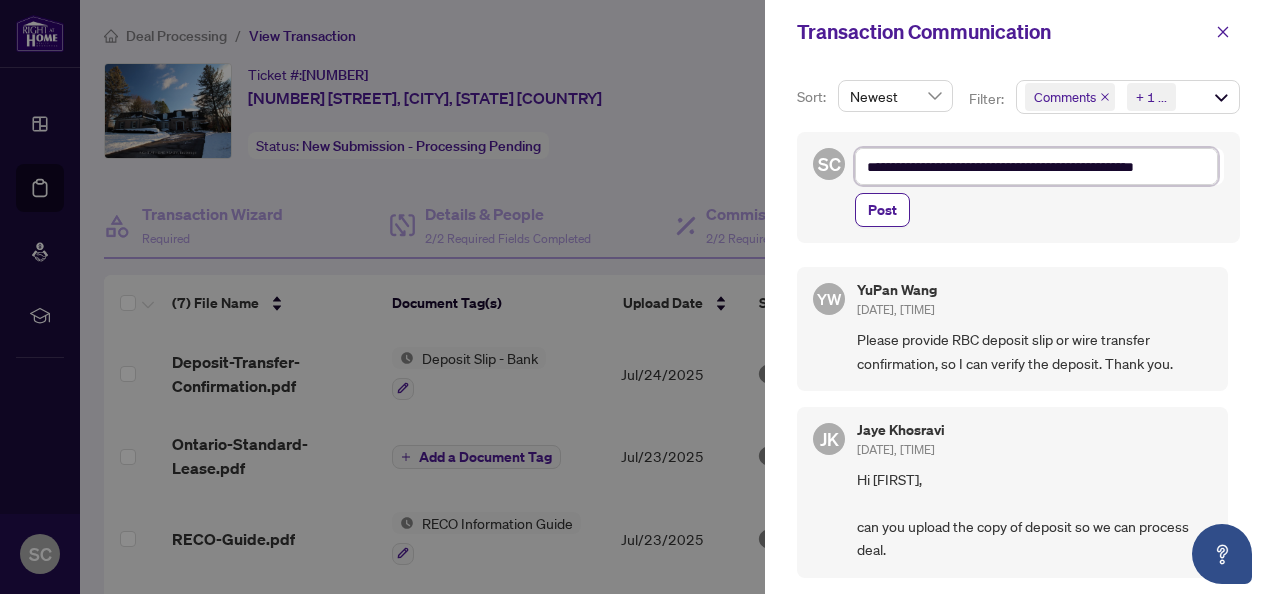 type on "**********" 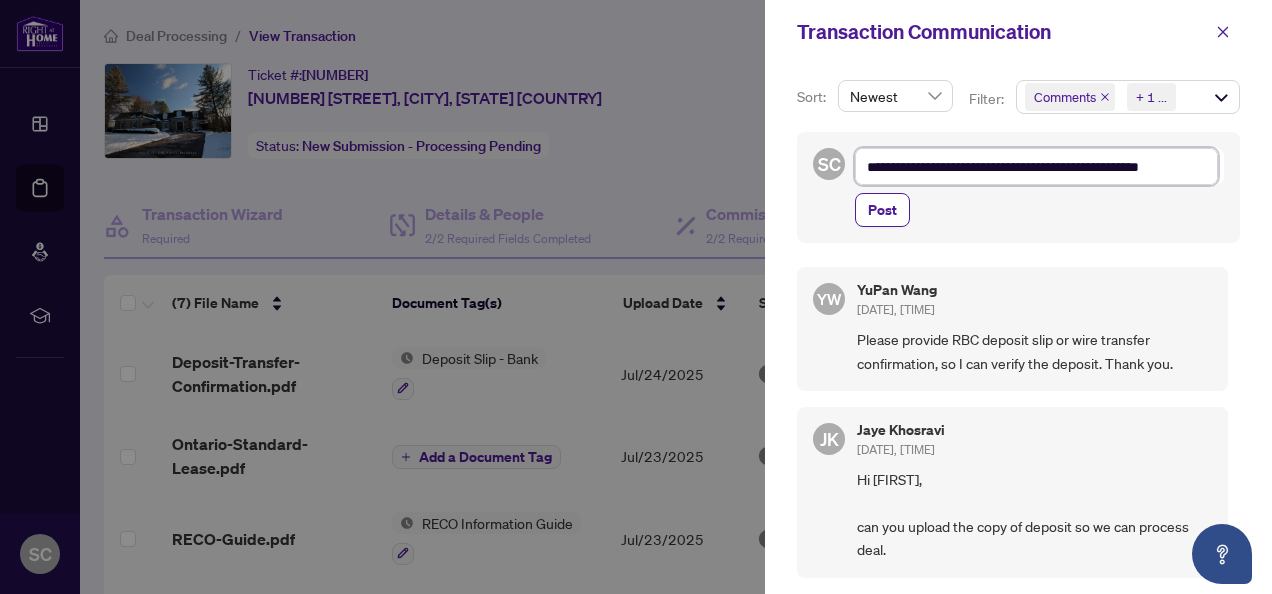 type on "**********" 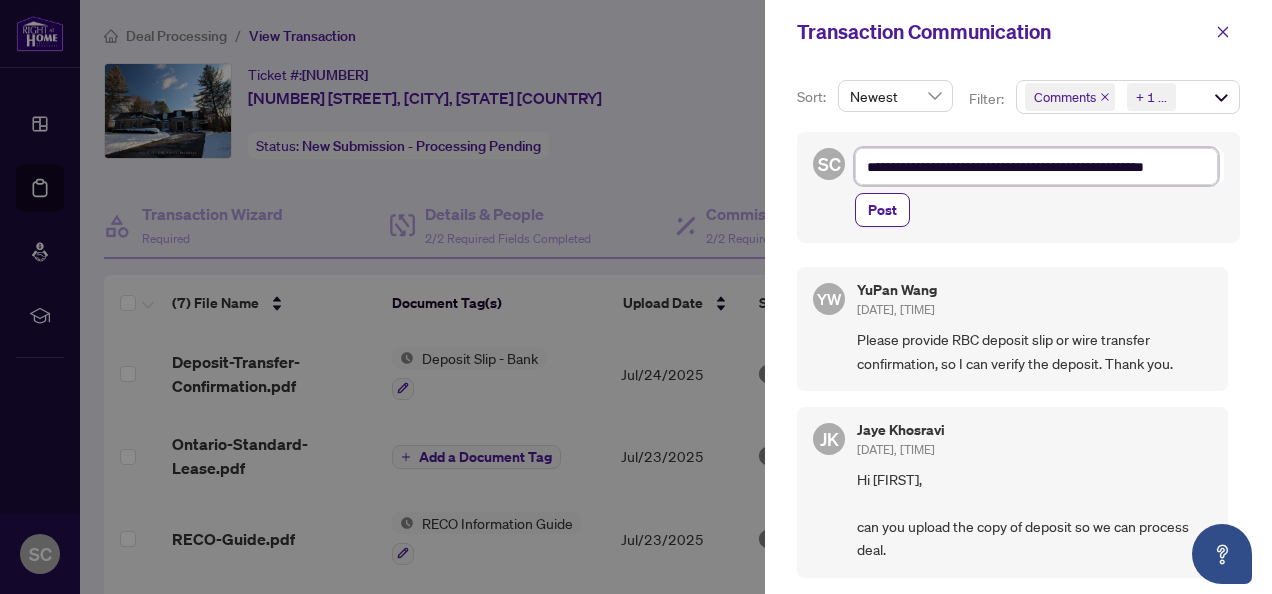 type on "**********" 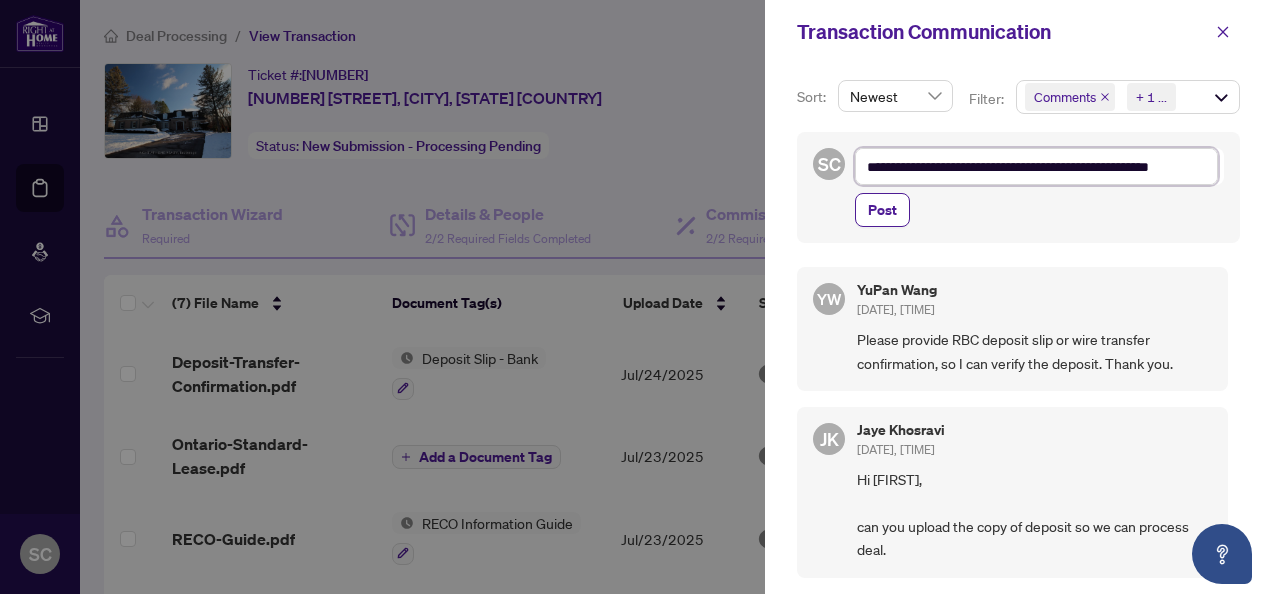 type on "**********" 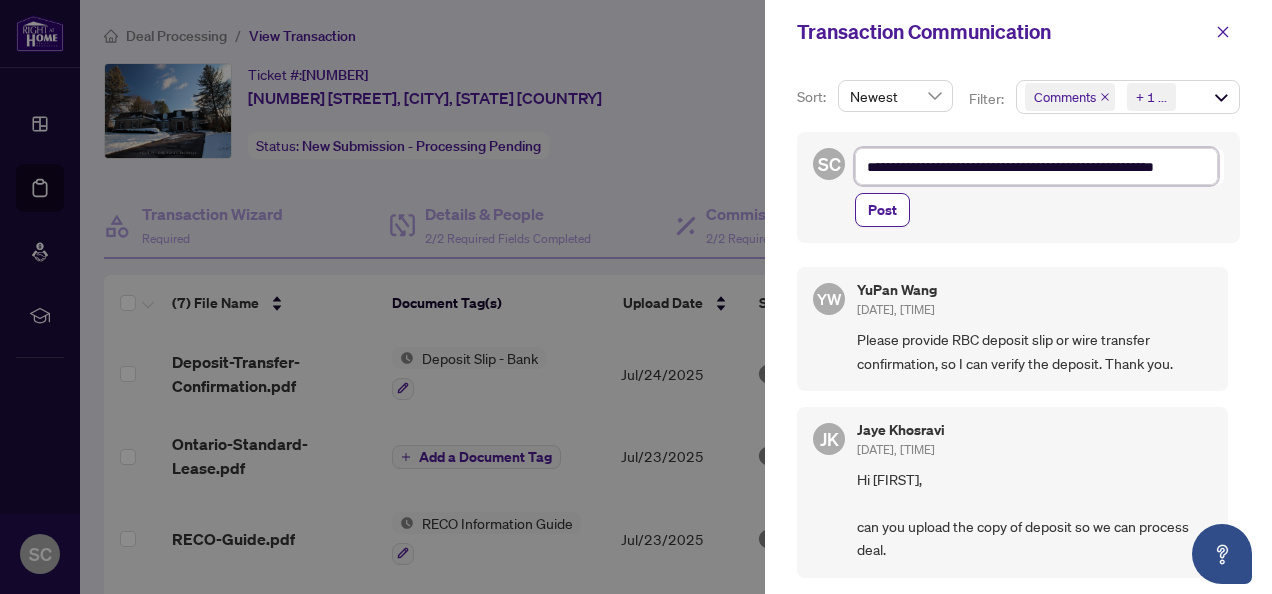 type on "**********" 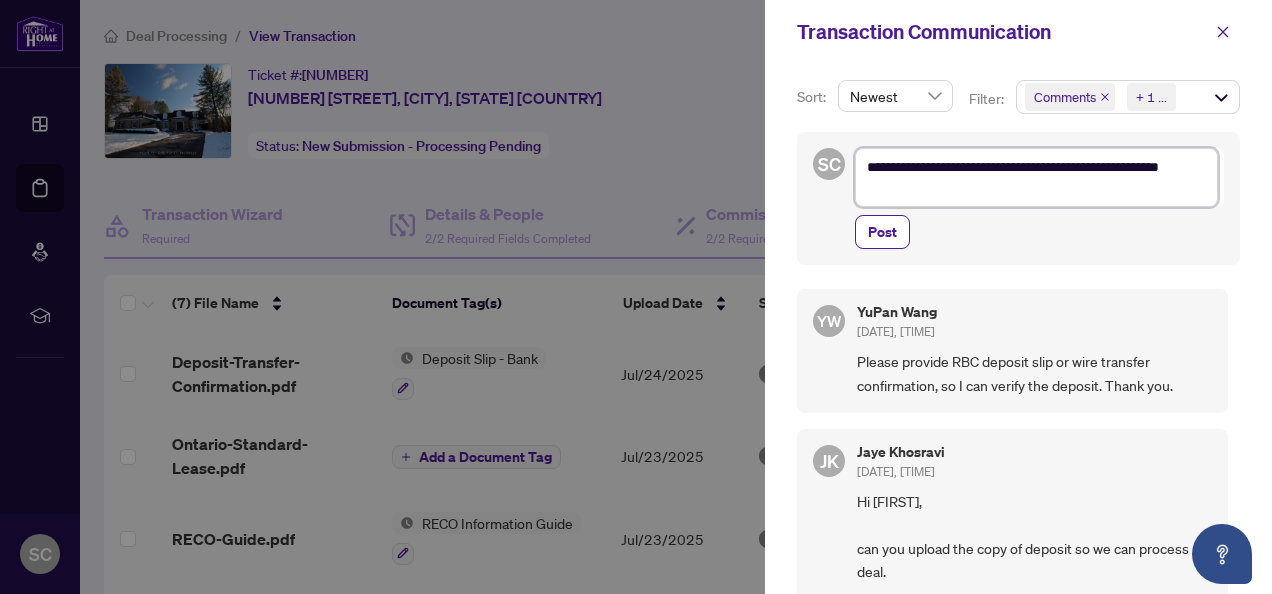 type on "**********" 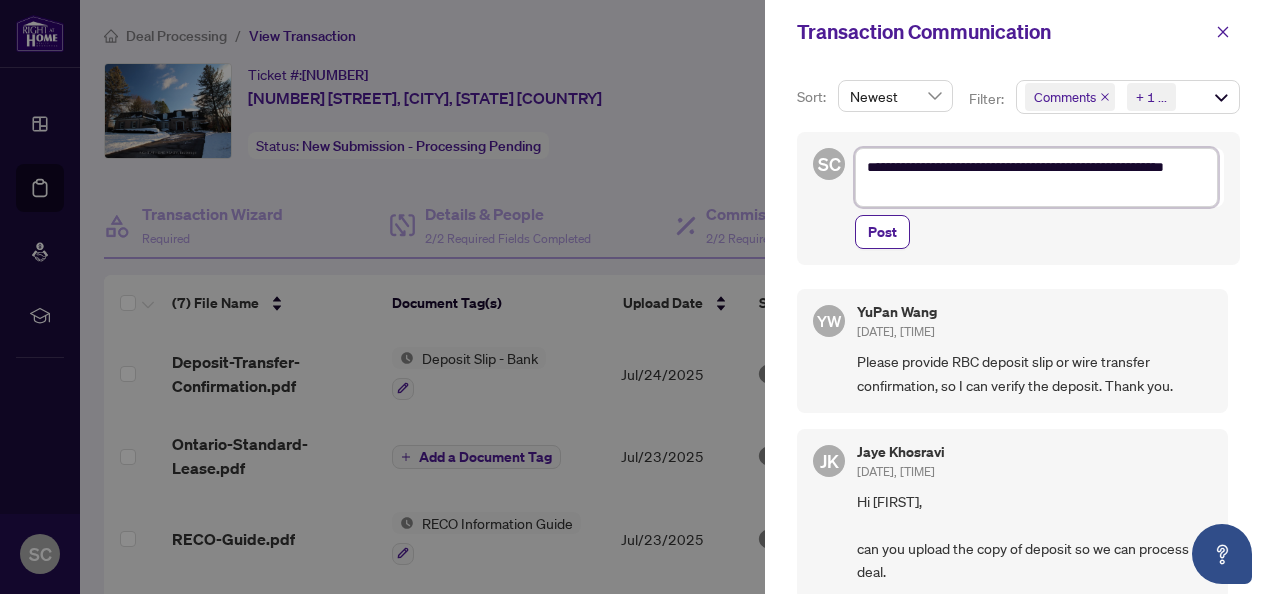 type on "**********" 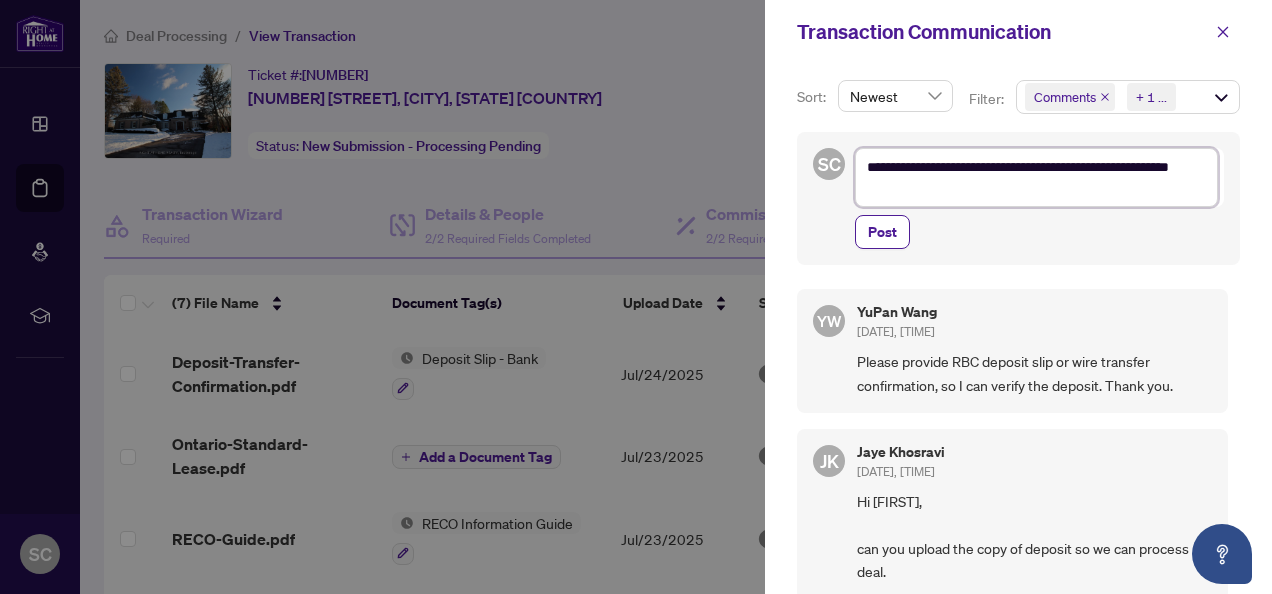 type on "**********" 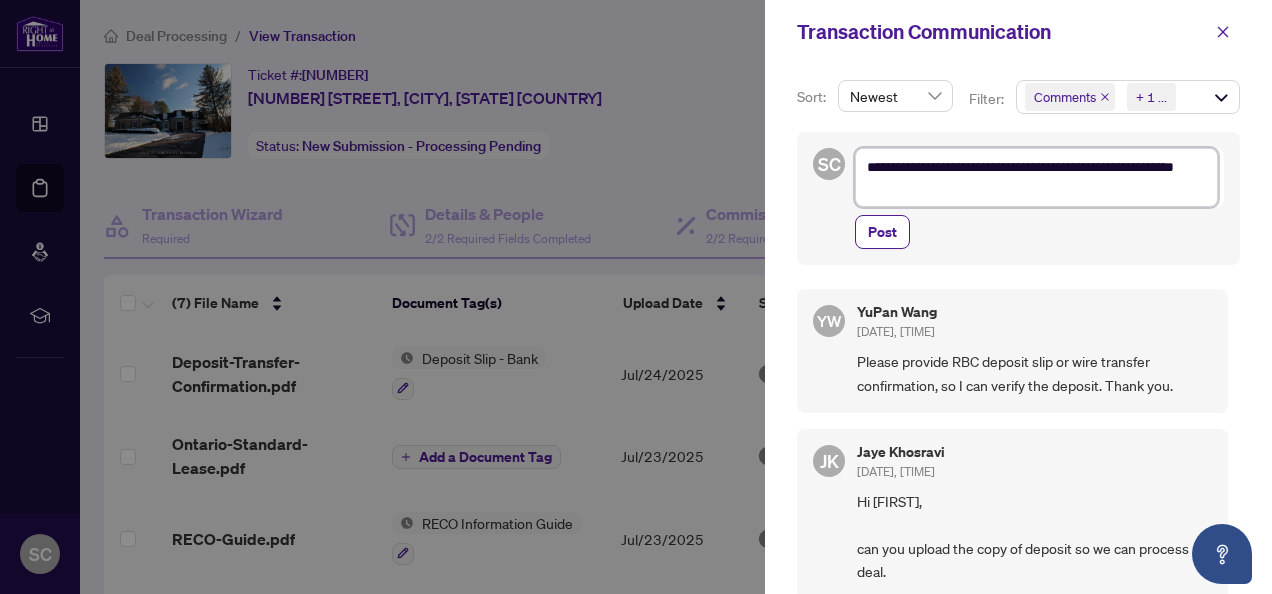type on "**********" 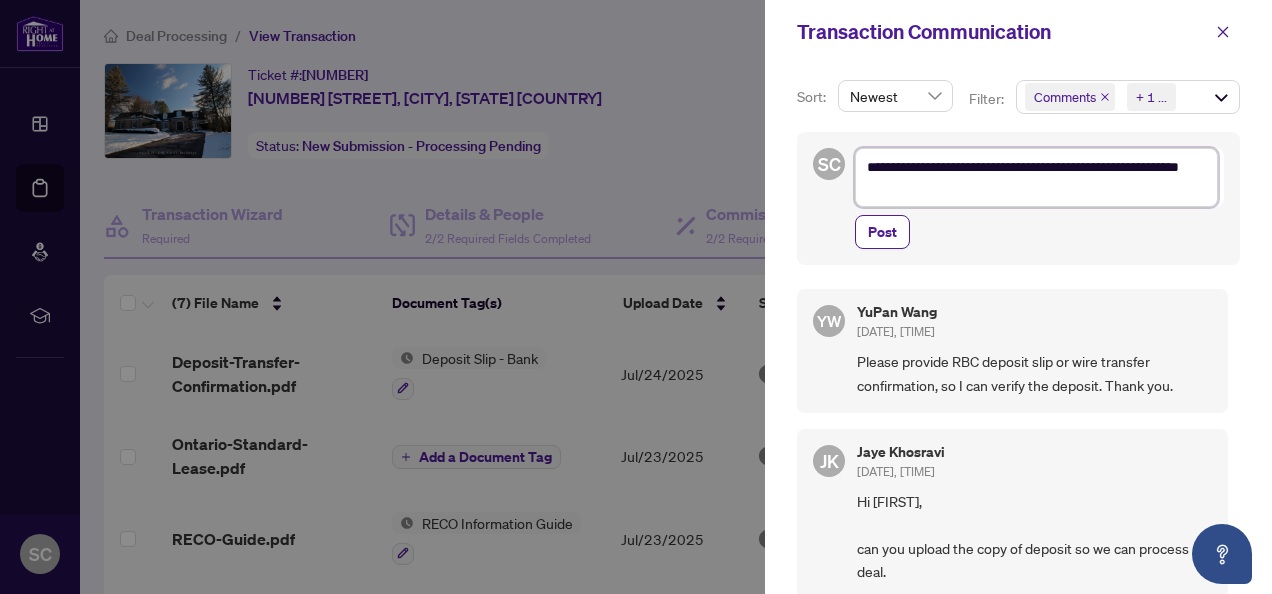 click on "**********" at bounding box center (1036, 177) 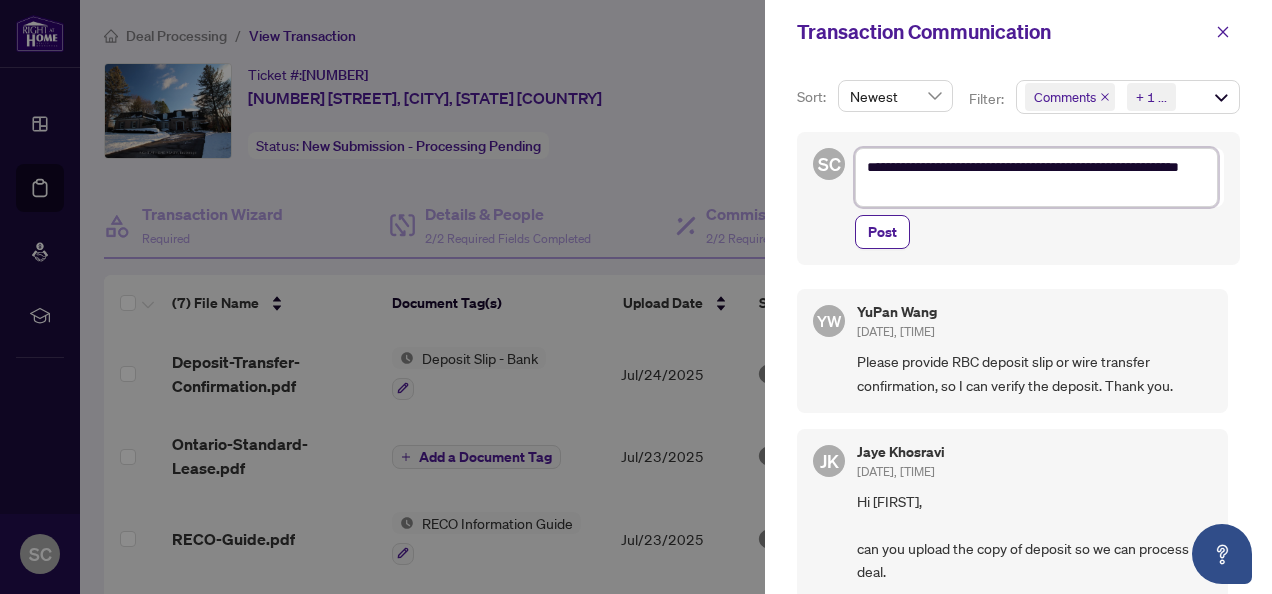 type on "**********" 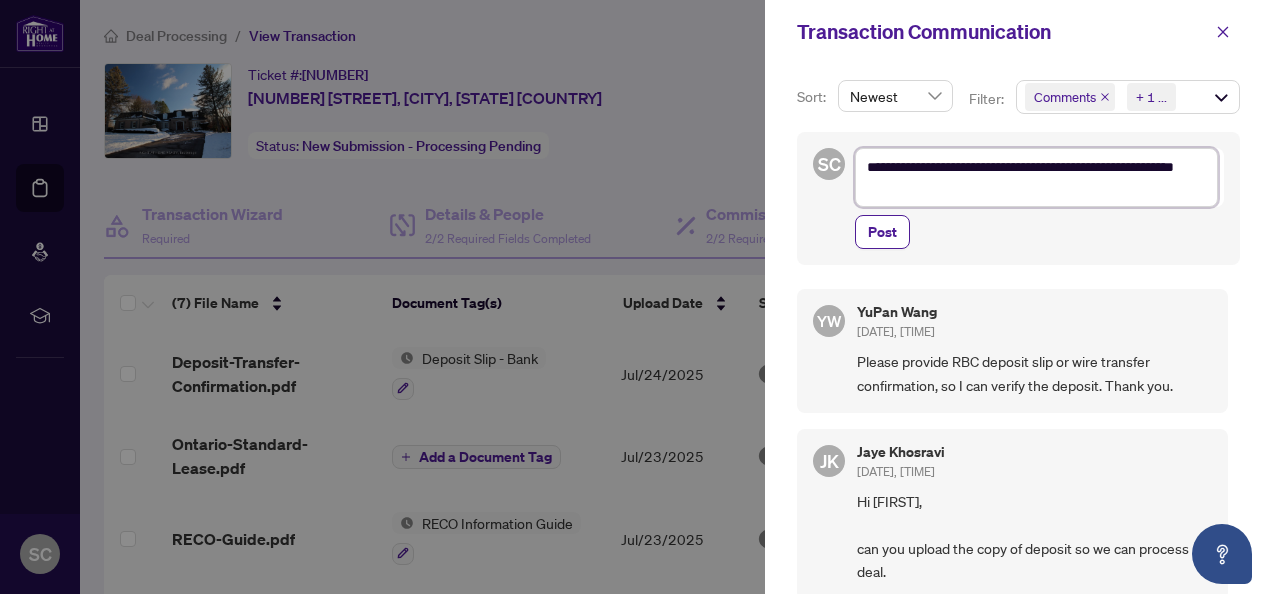 type on "**********" 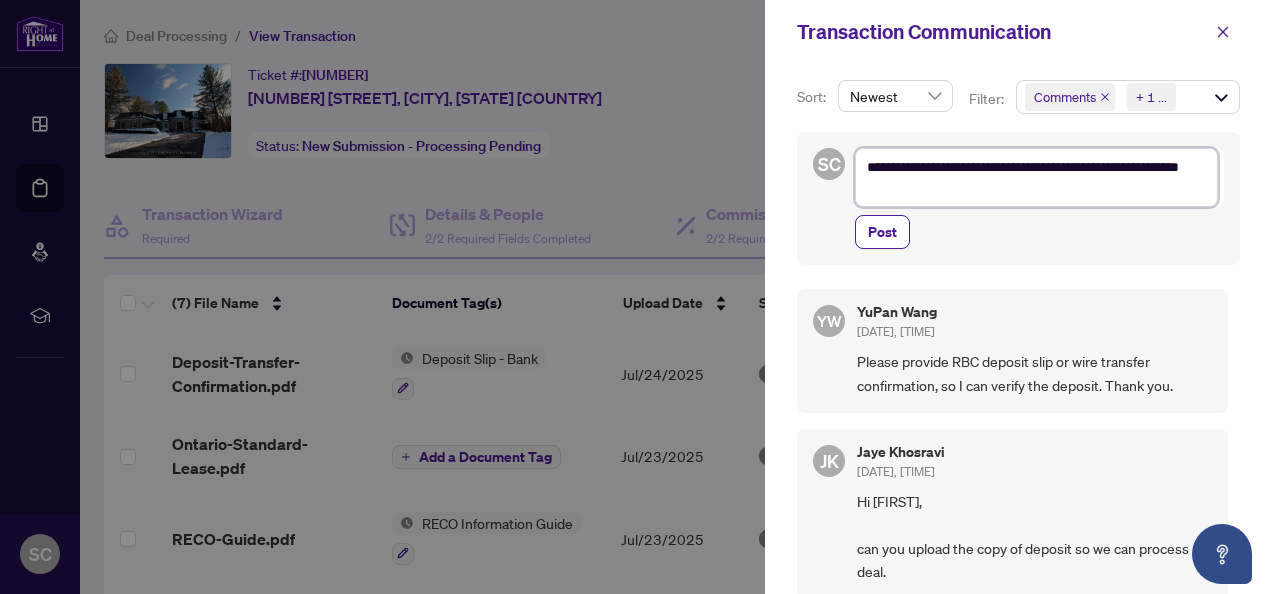type on "**********" 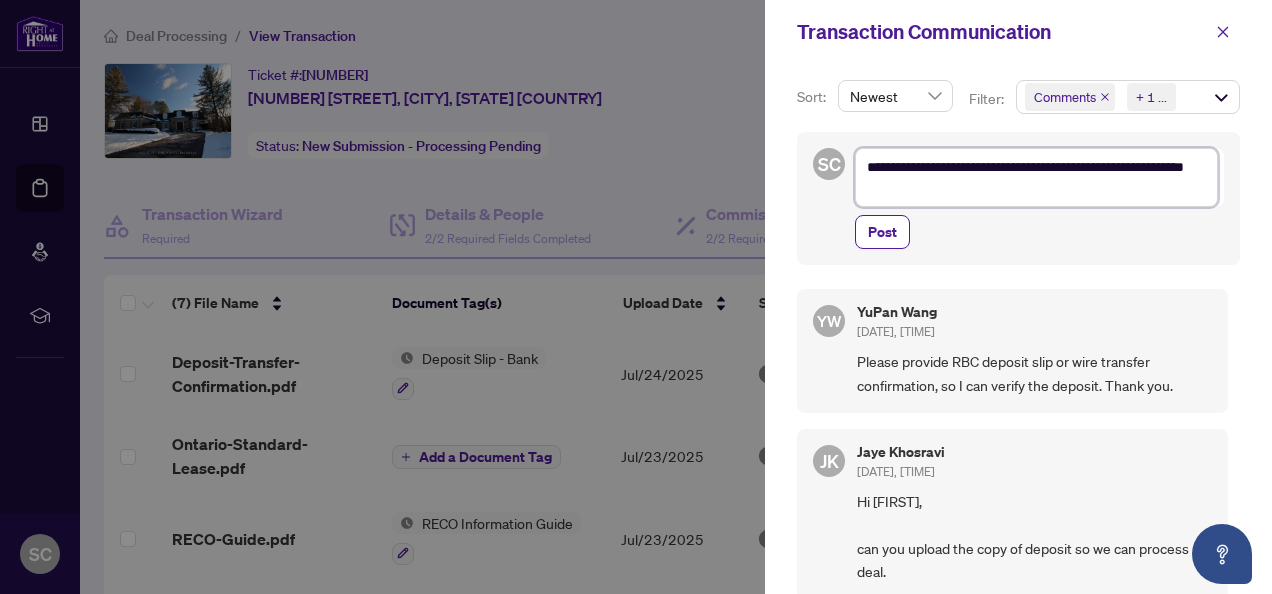 type on "**********" 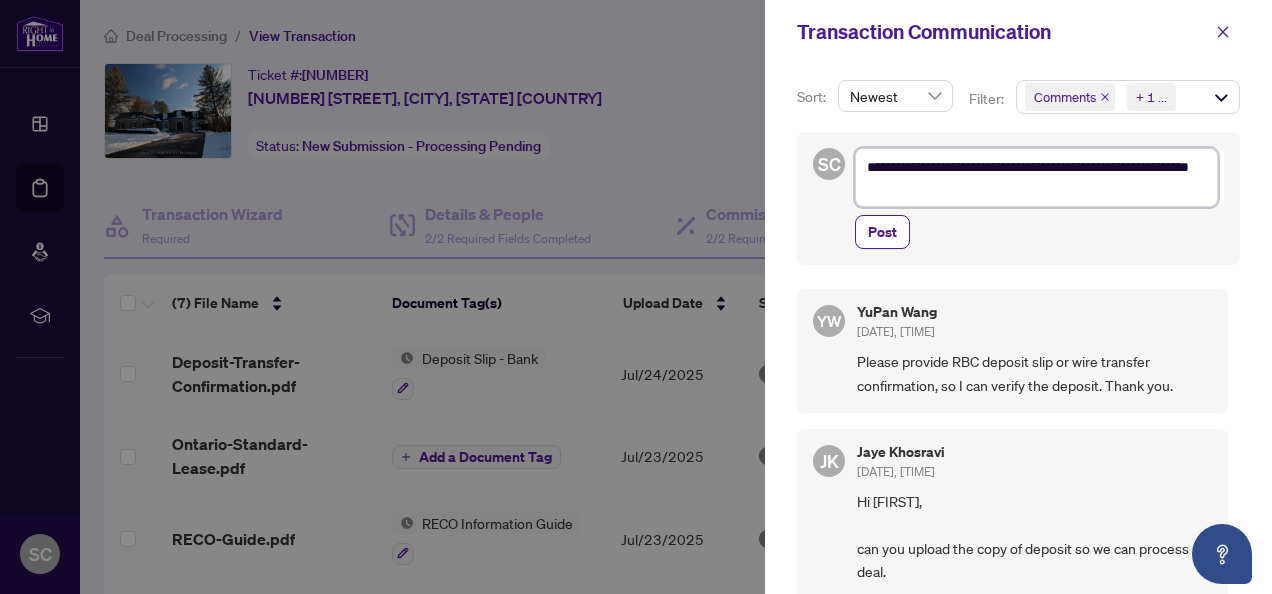 type on "**********" 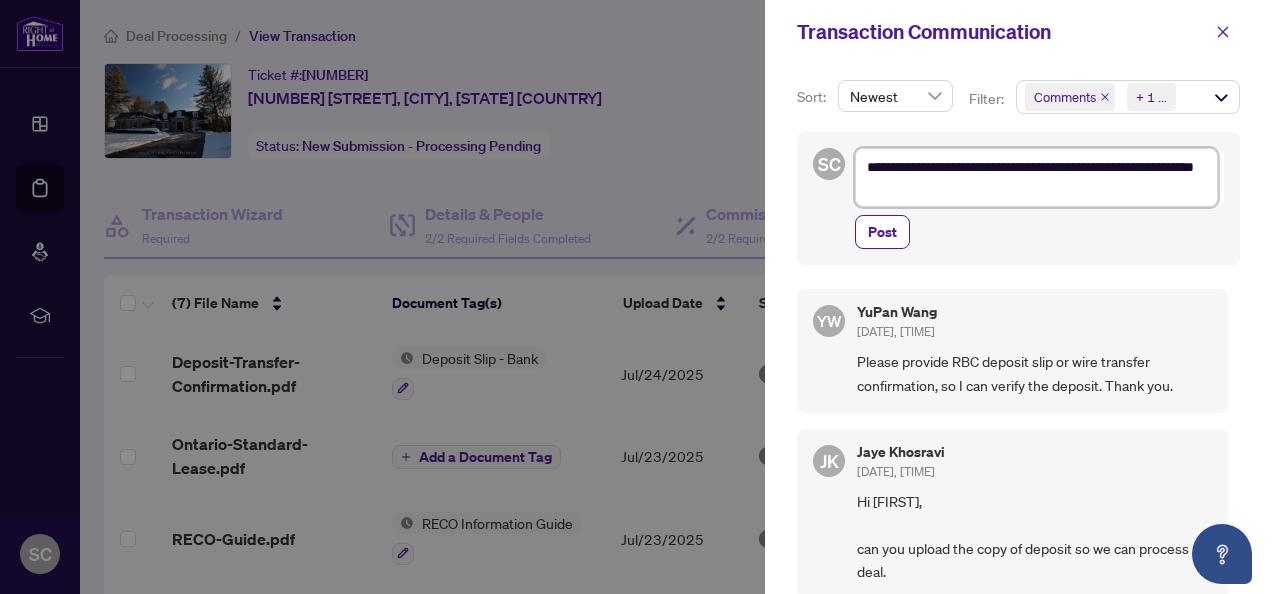 type on "**********" 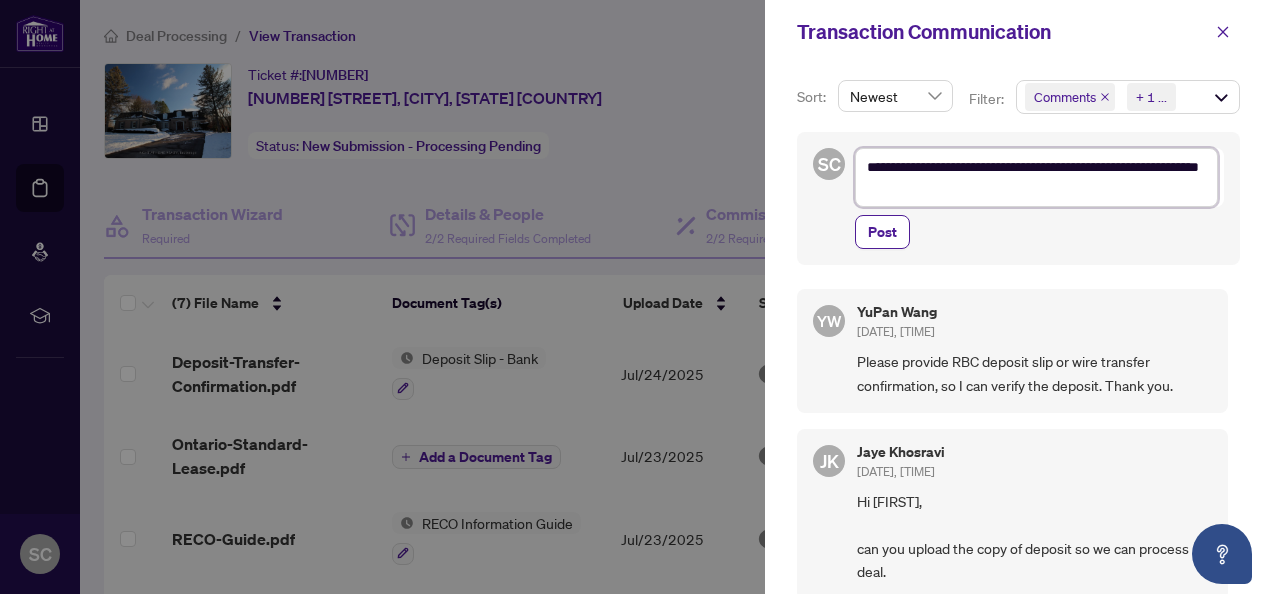 type on "**********" 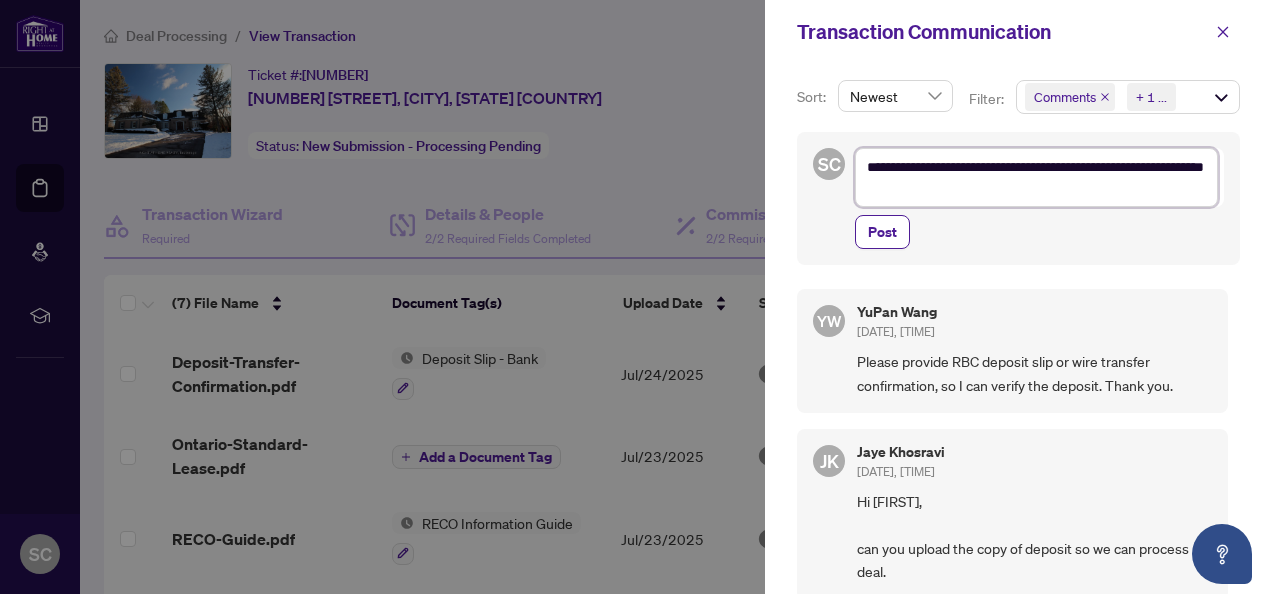 type on "**********" 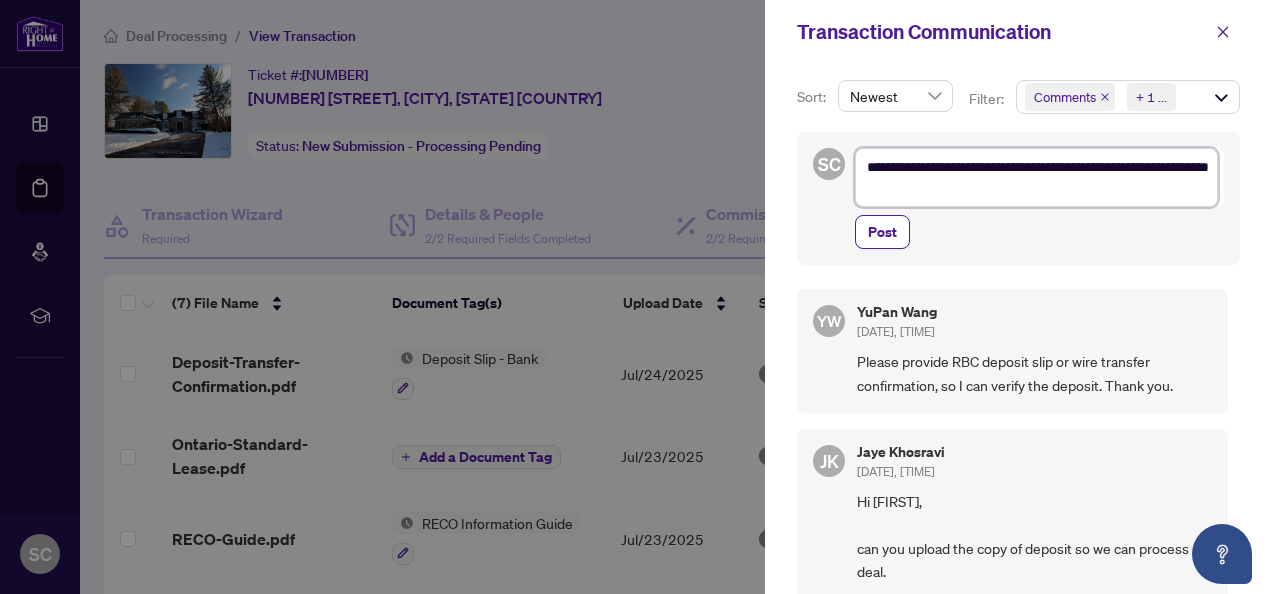 type on "**********" 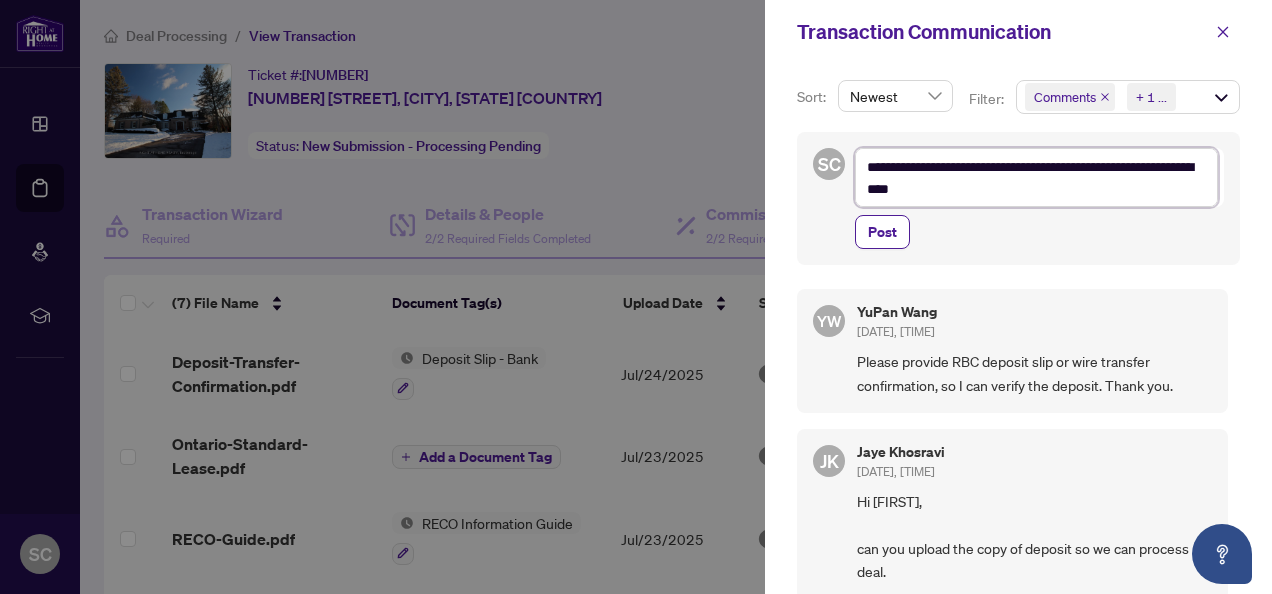 type on "**********" 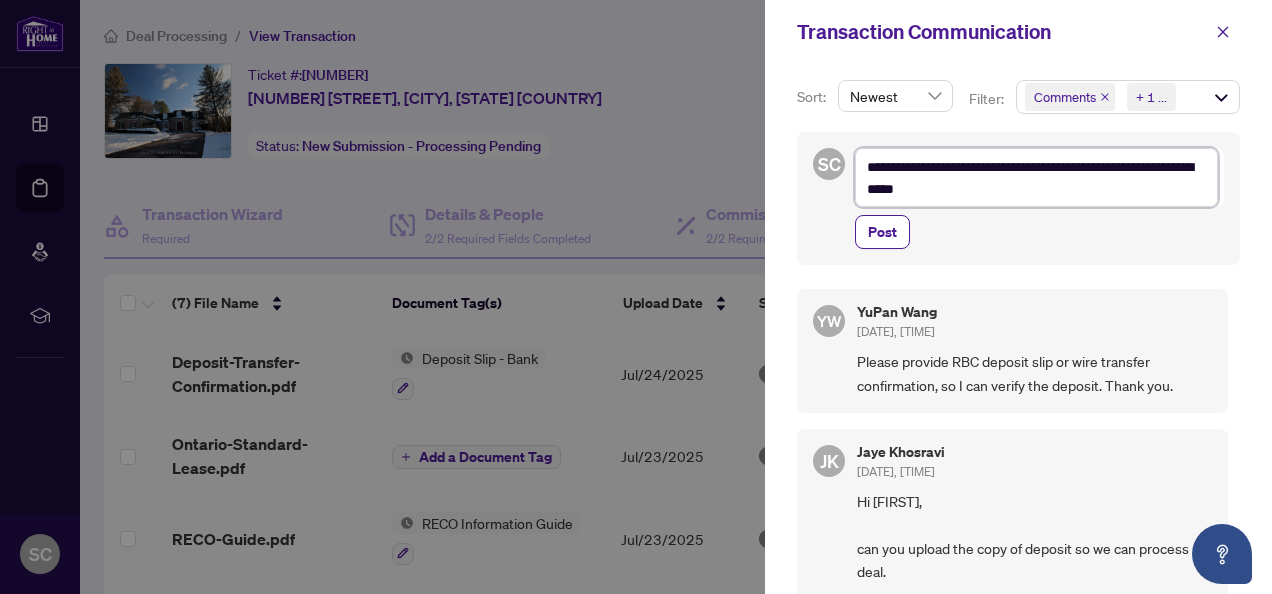 type on "**********" 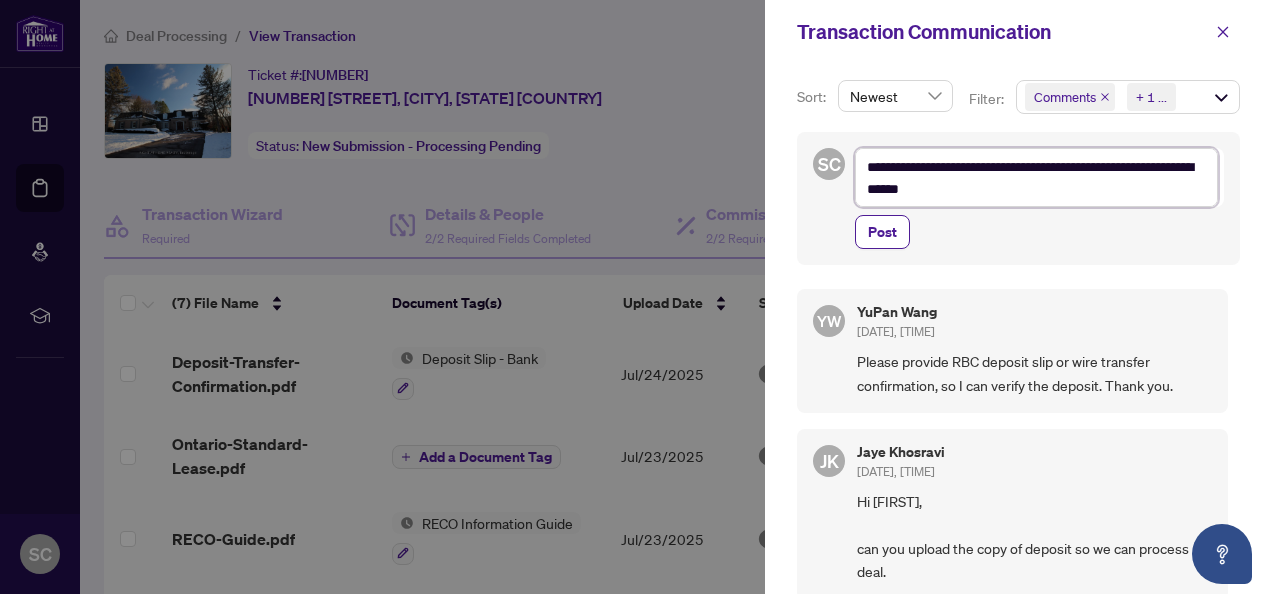 type on "**********" 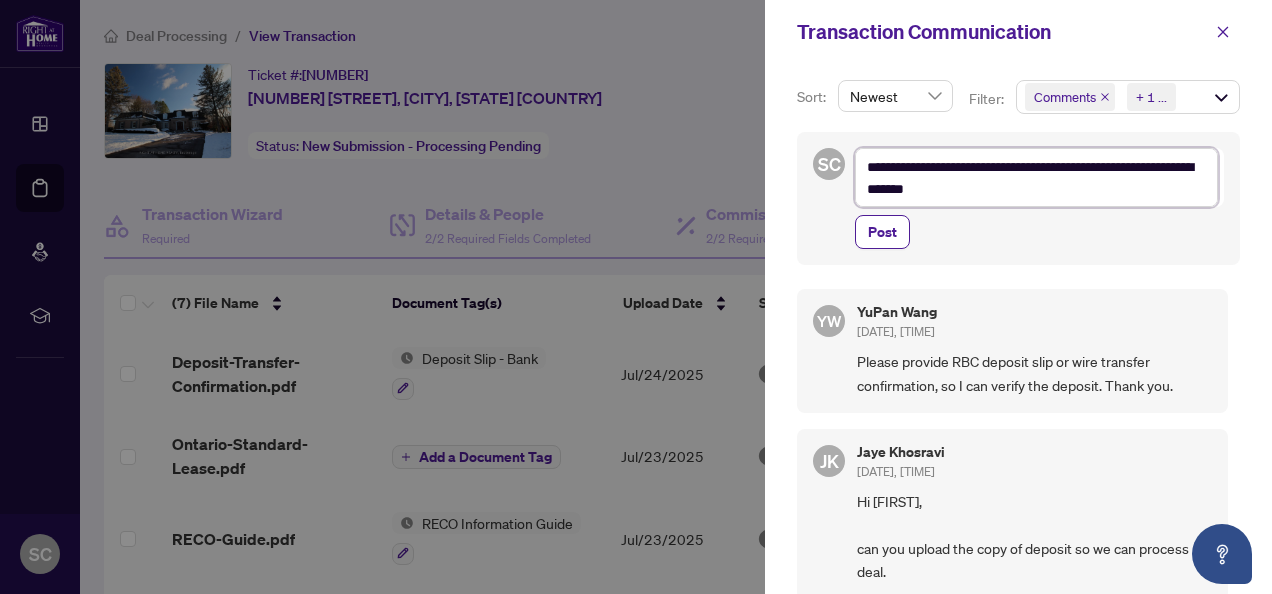 type on "**********" 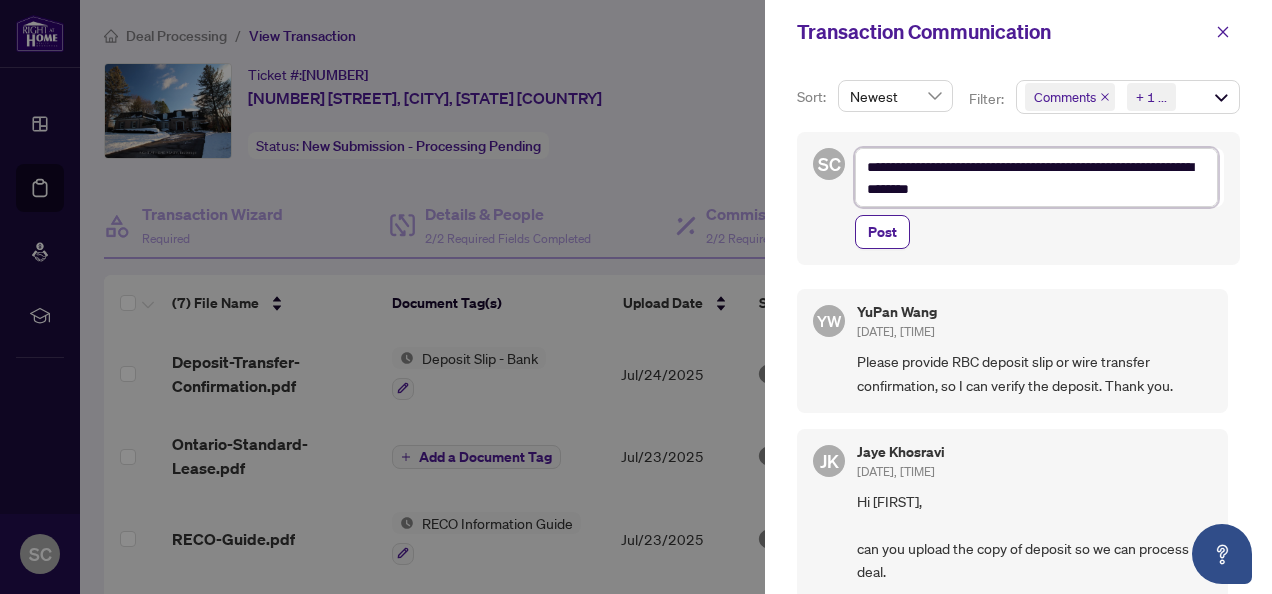 type on "**********" 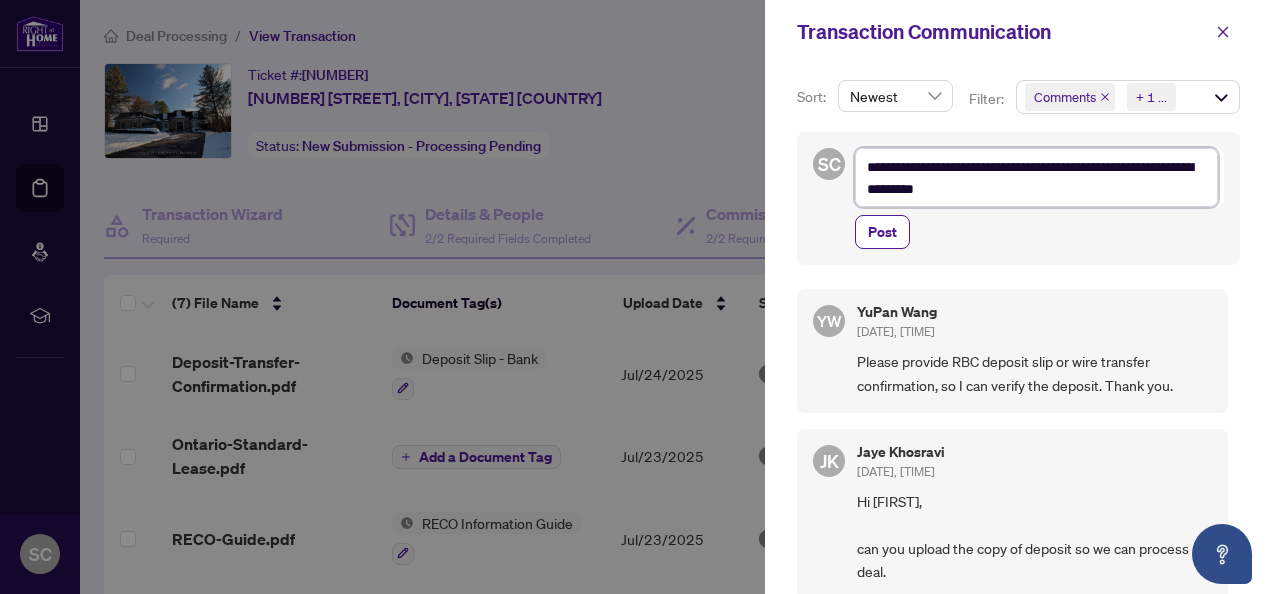 type on "**********" 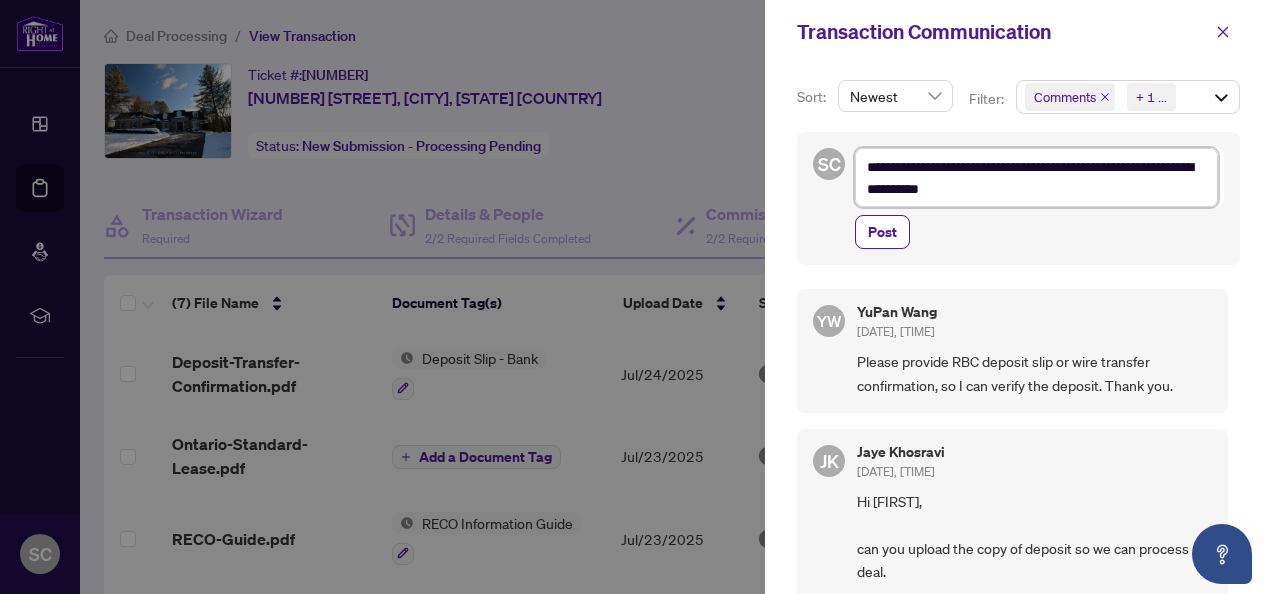 type on "**********" 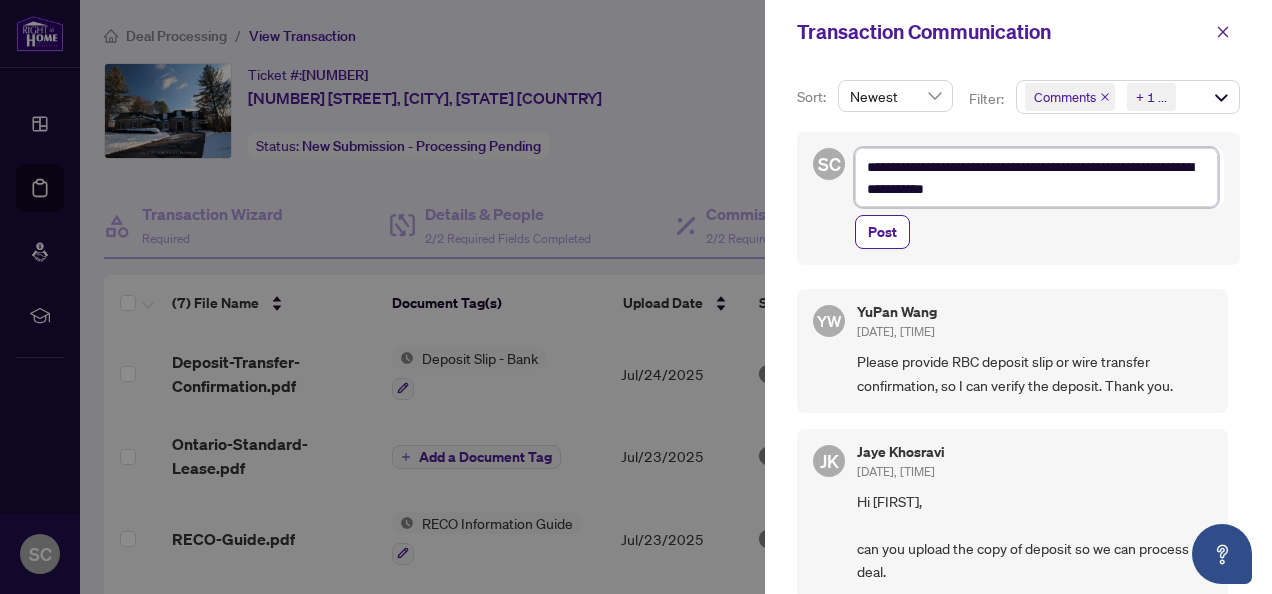 type on "**********" 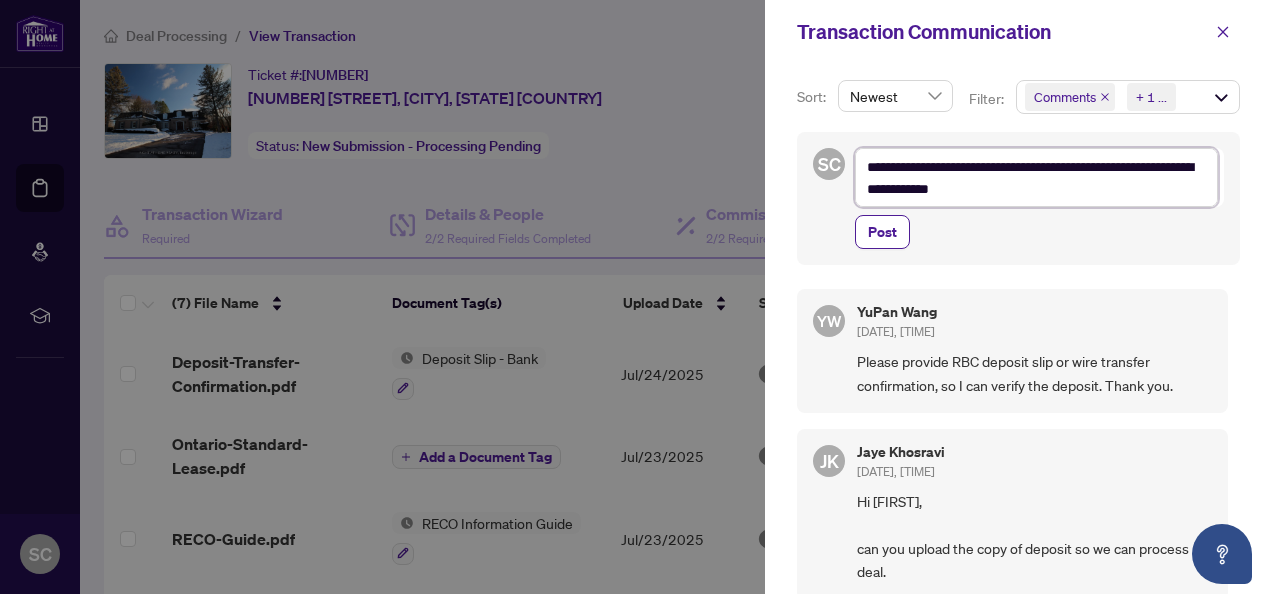 type on "**********" 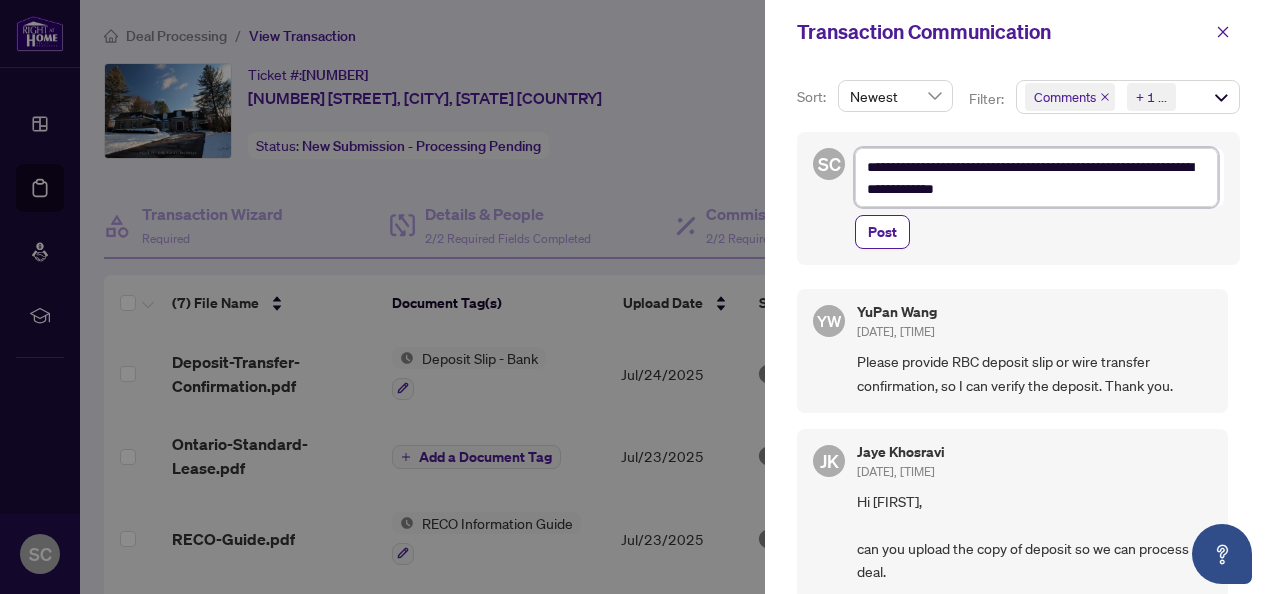 type on "**********" 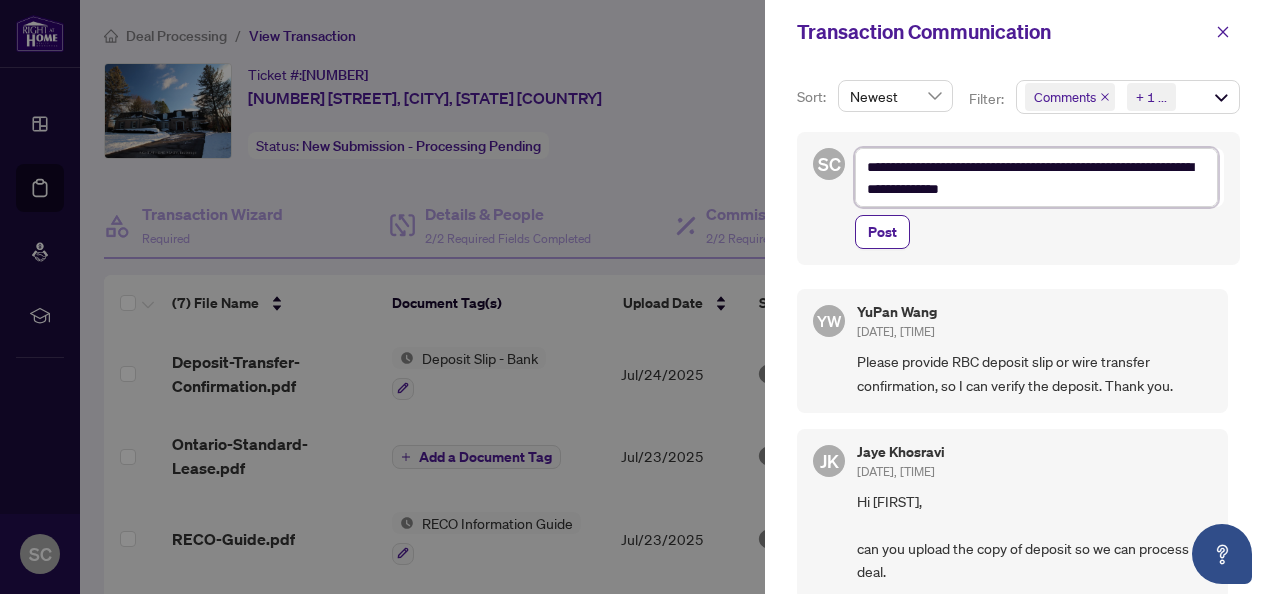 type on "**********" 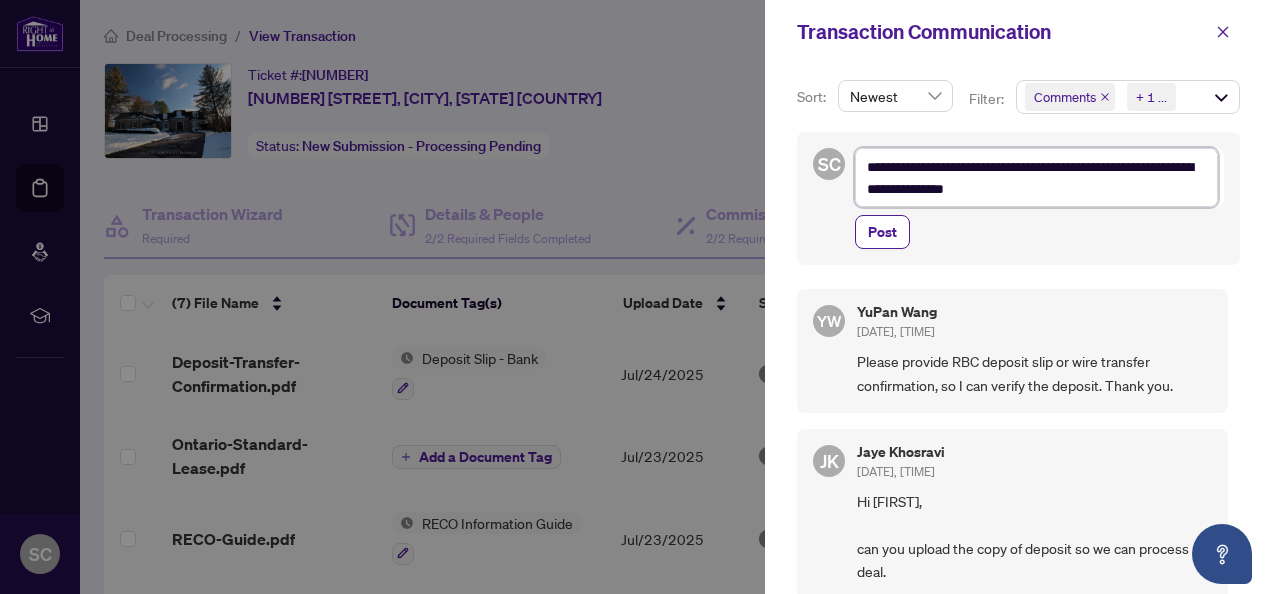 type on "**********" 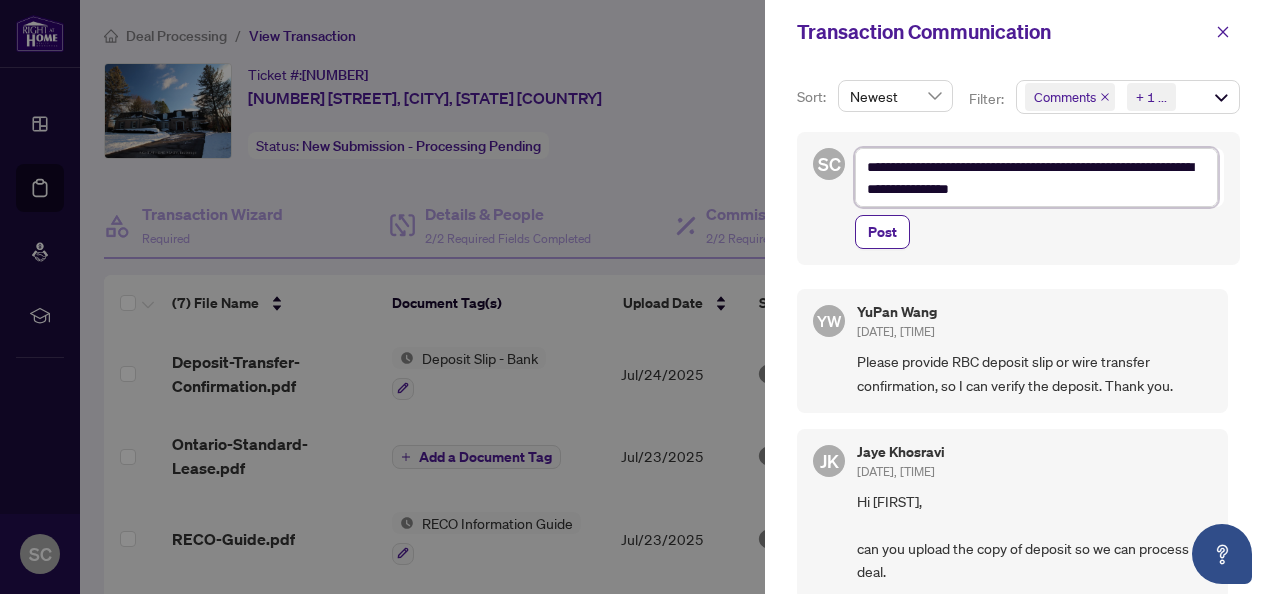 type on "**********" 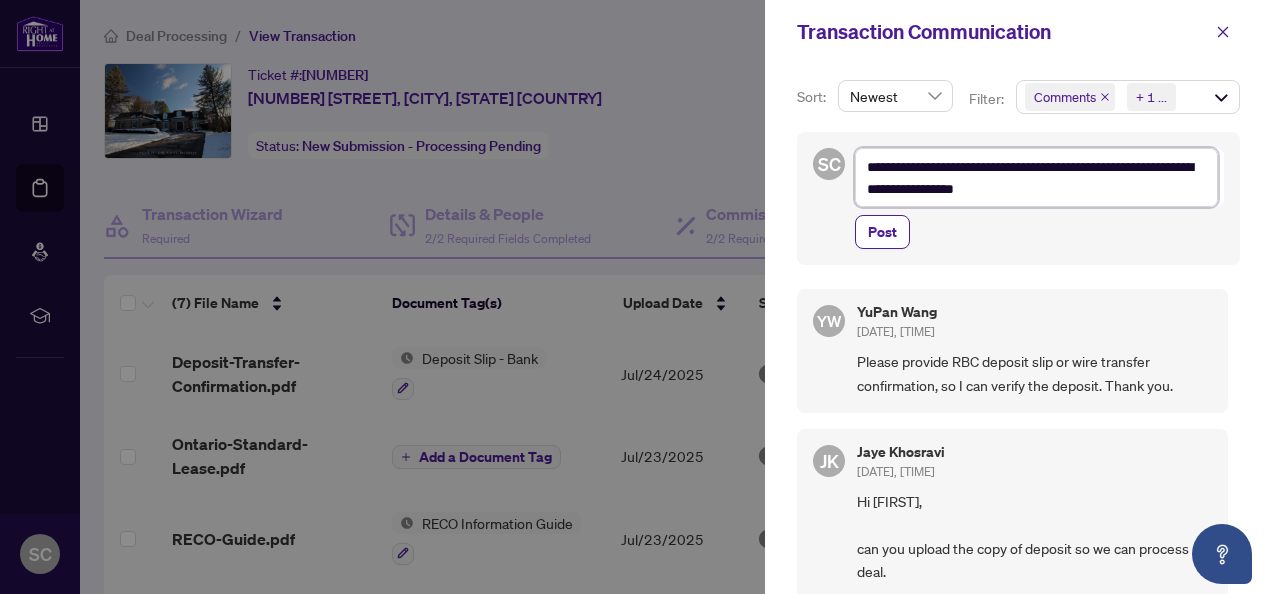 type on "**********" 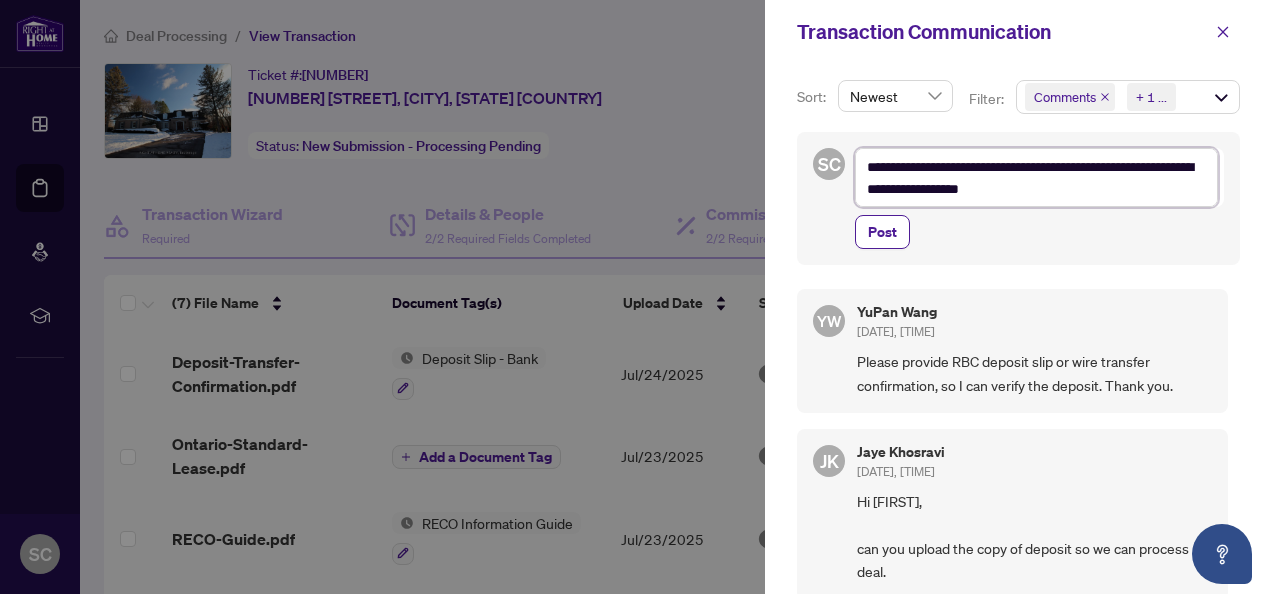 type on "**********" 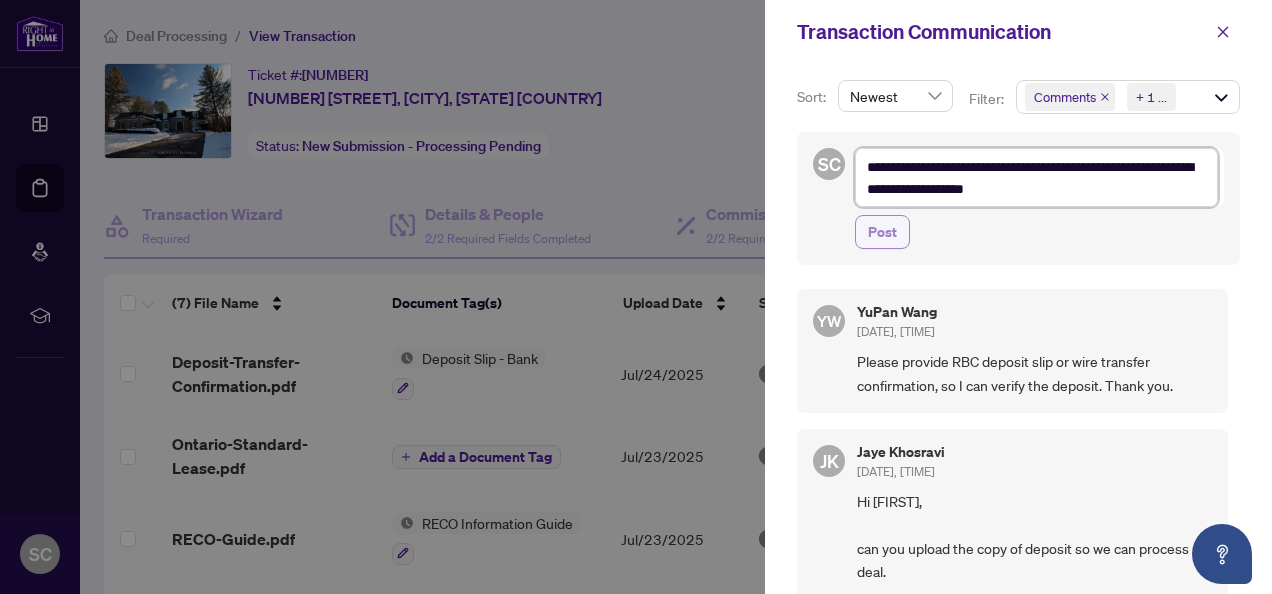type on "**********" 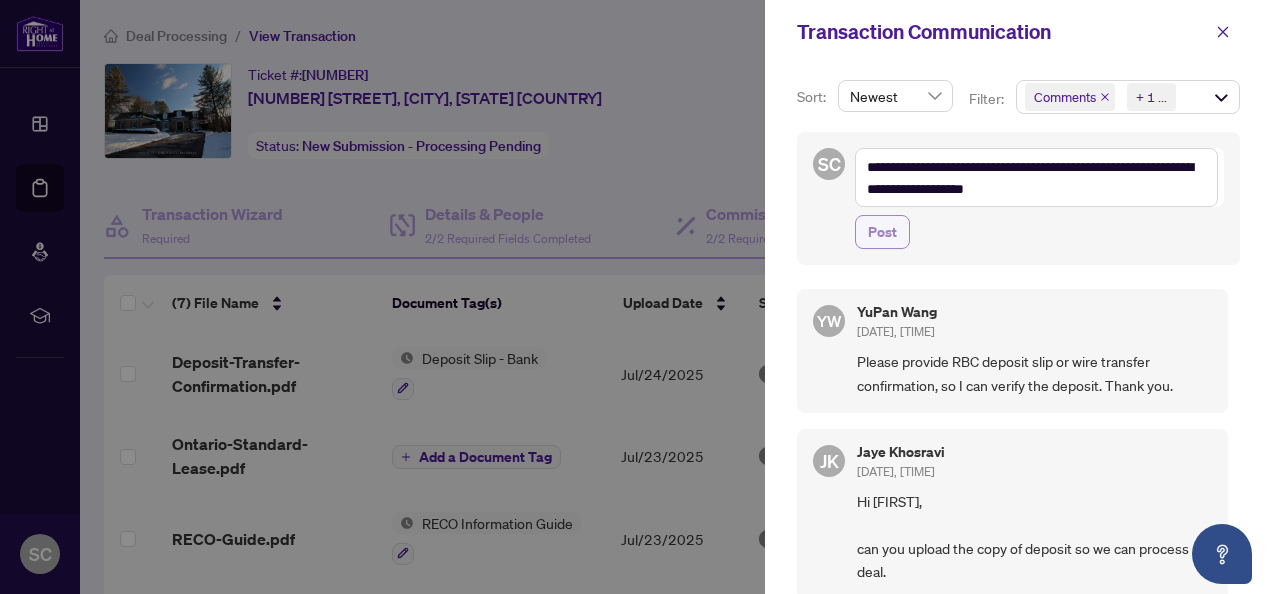 click on "Post" at bounding box center (882, 232) 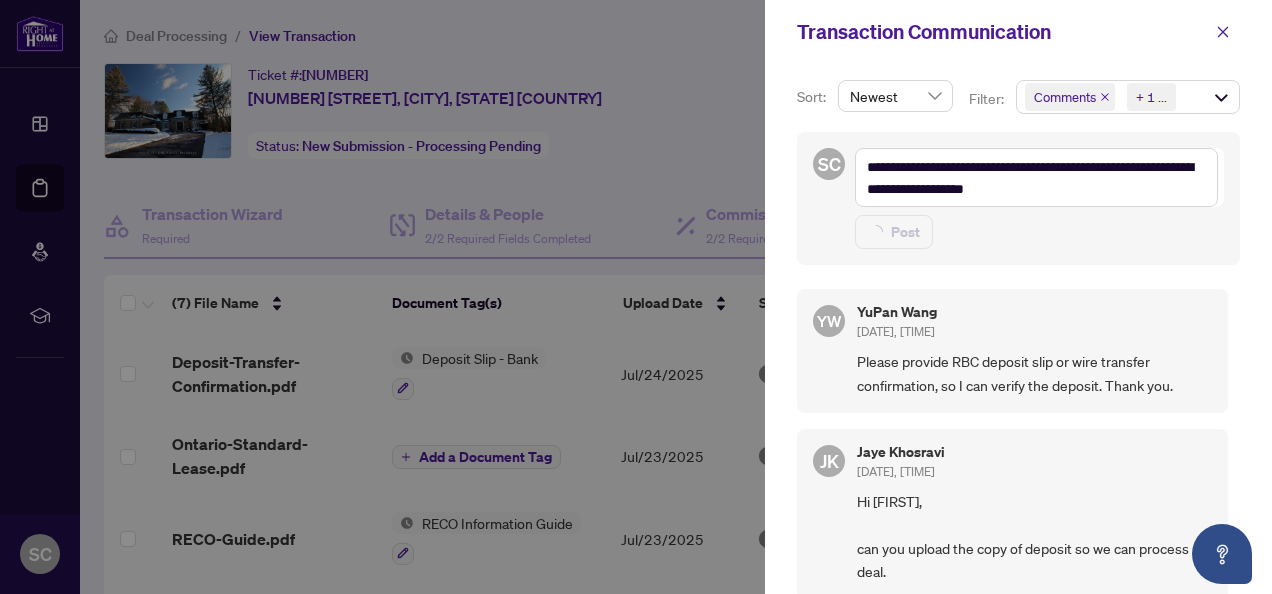 type 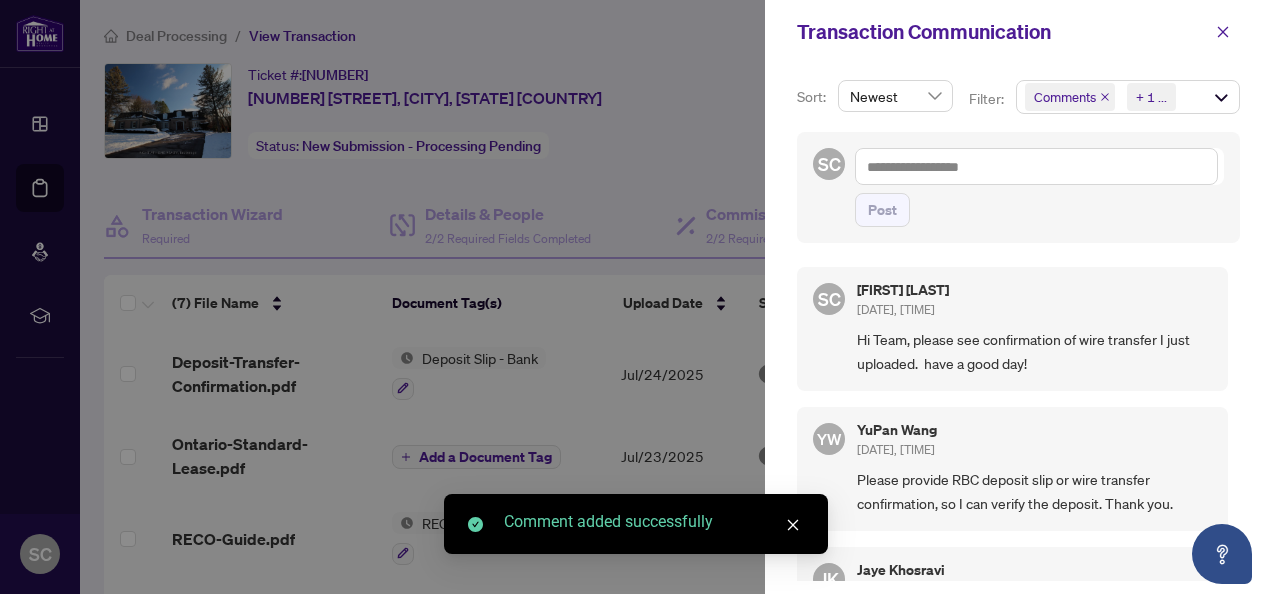 click 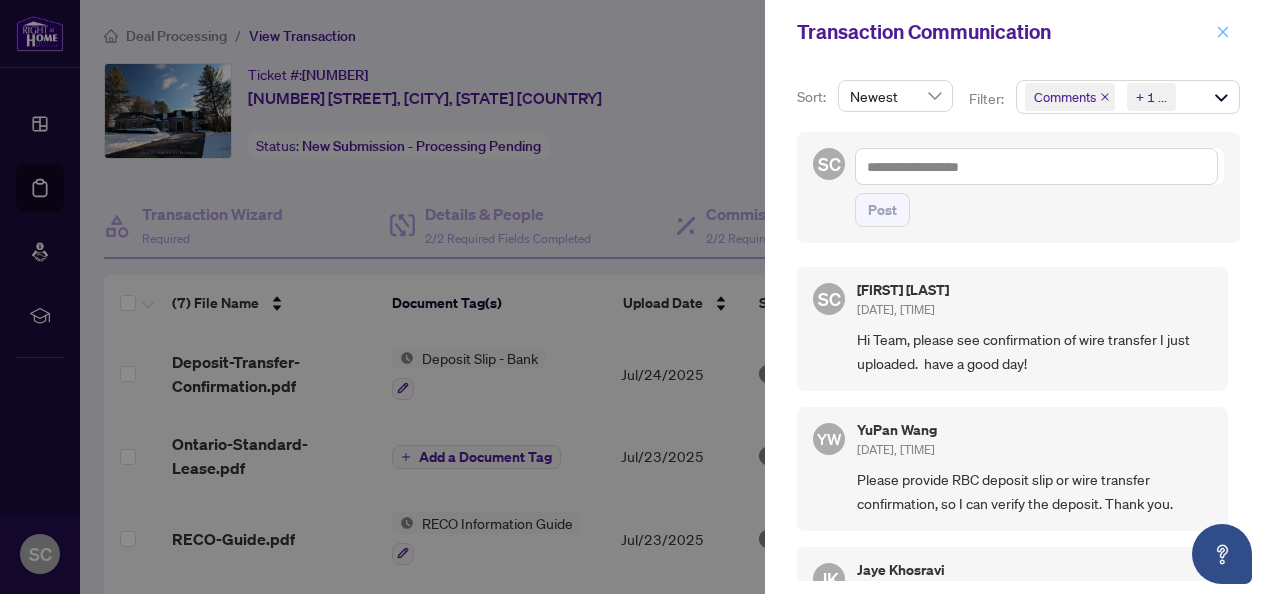 click 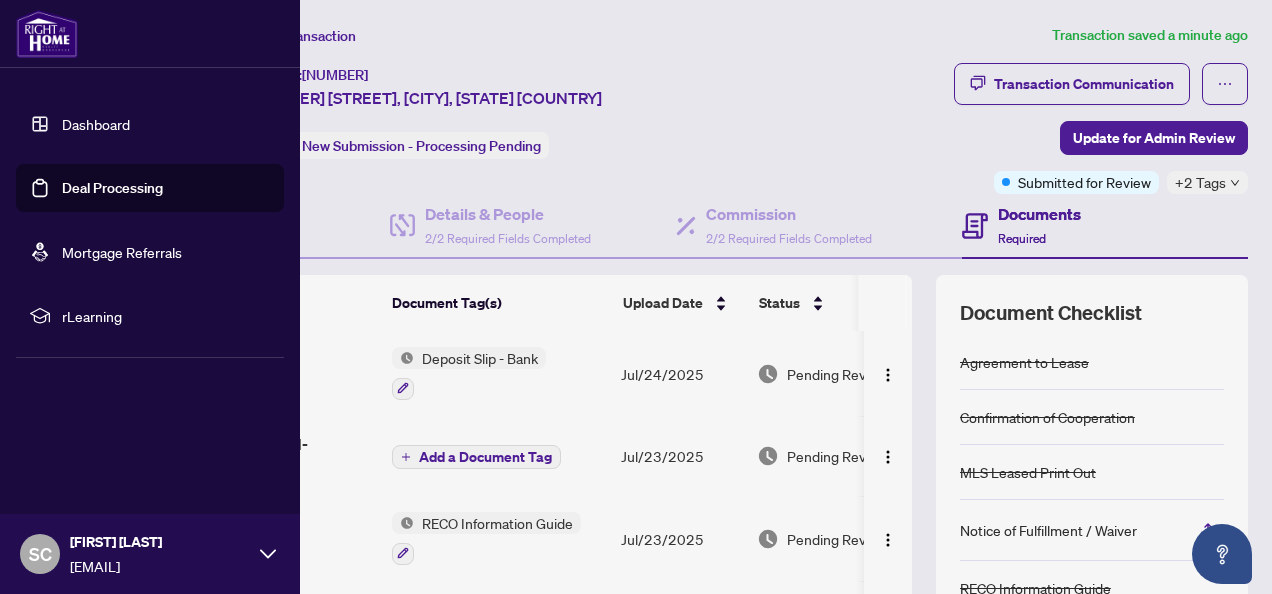 click on "Dashboard" at bounding box center [96, 124] 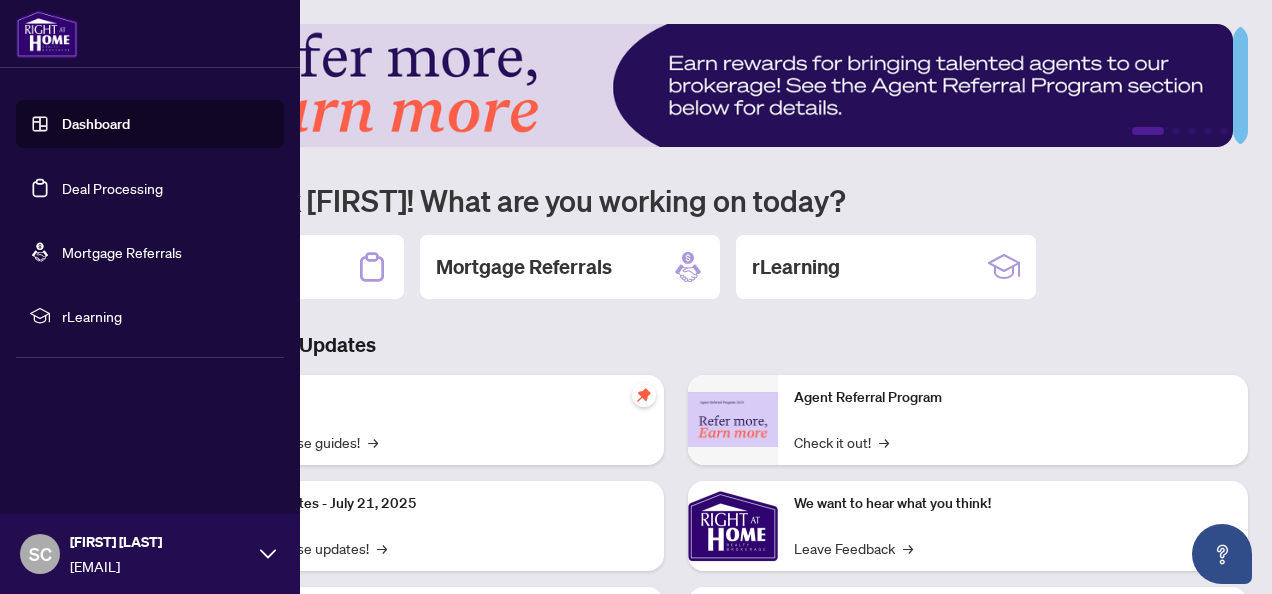 click on "Deal Processing" at bounding box center [112, 188] 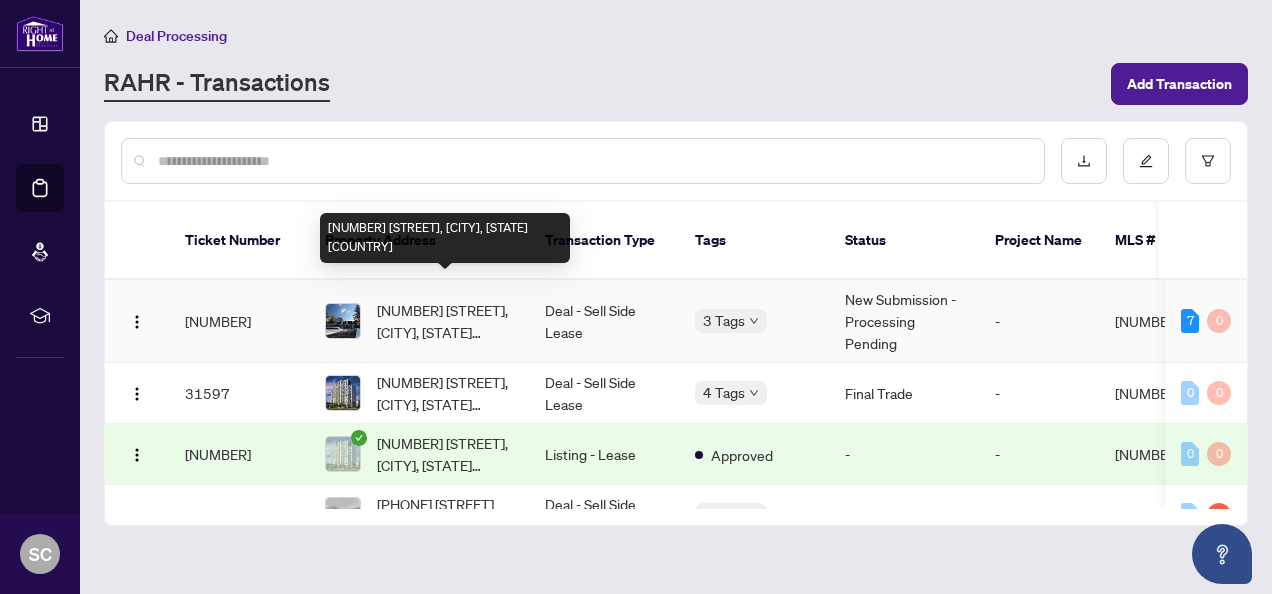 click on "[NUMBER] [STREET], [CITY], [STATE] [COUNTRY]" at bounding box center [445, 321] 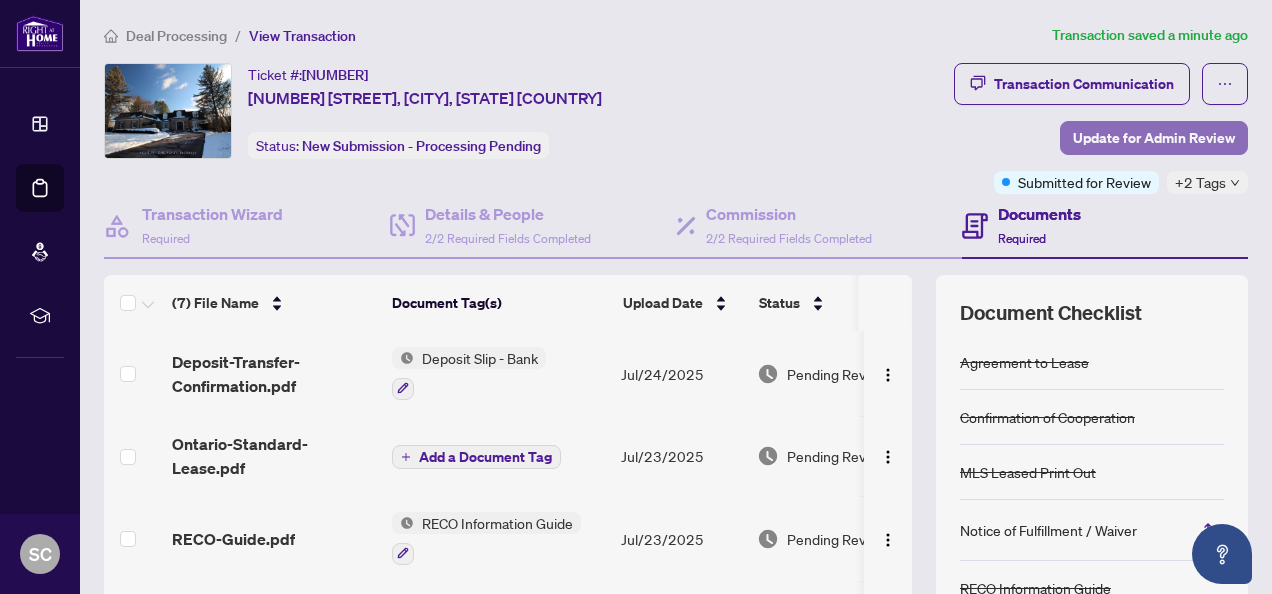 click on "Update for Admin Review" at bounding box center [1154, 138] 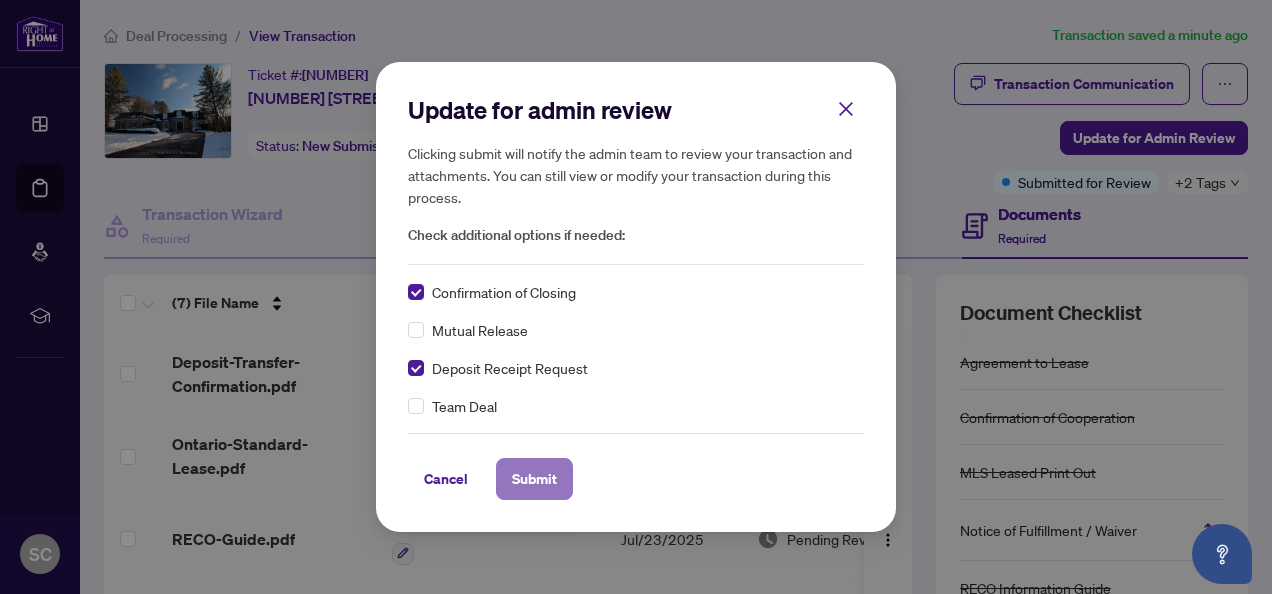 click on "Submit" at bounding box center [534, 479] 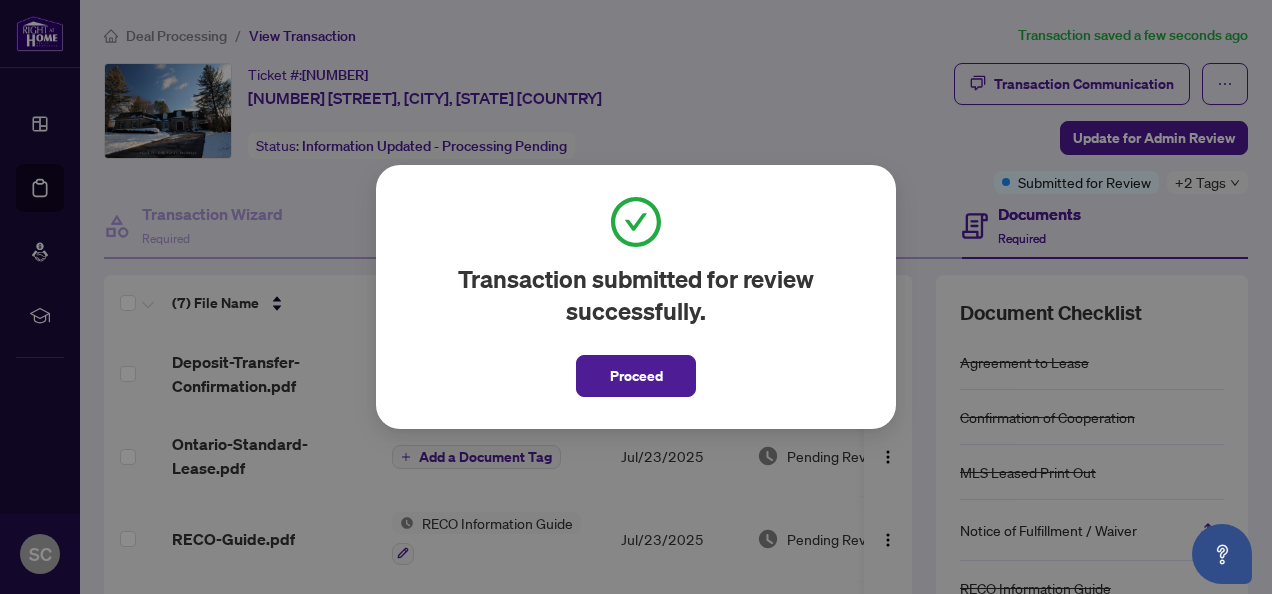 click on "Proceed" at bounding box center (636, 376) 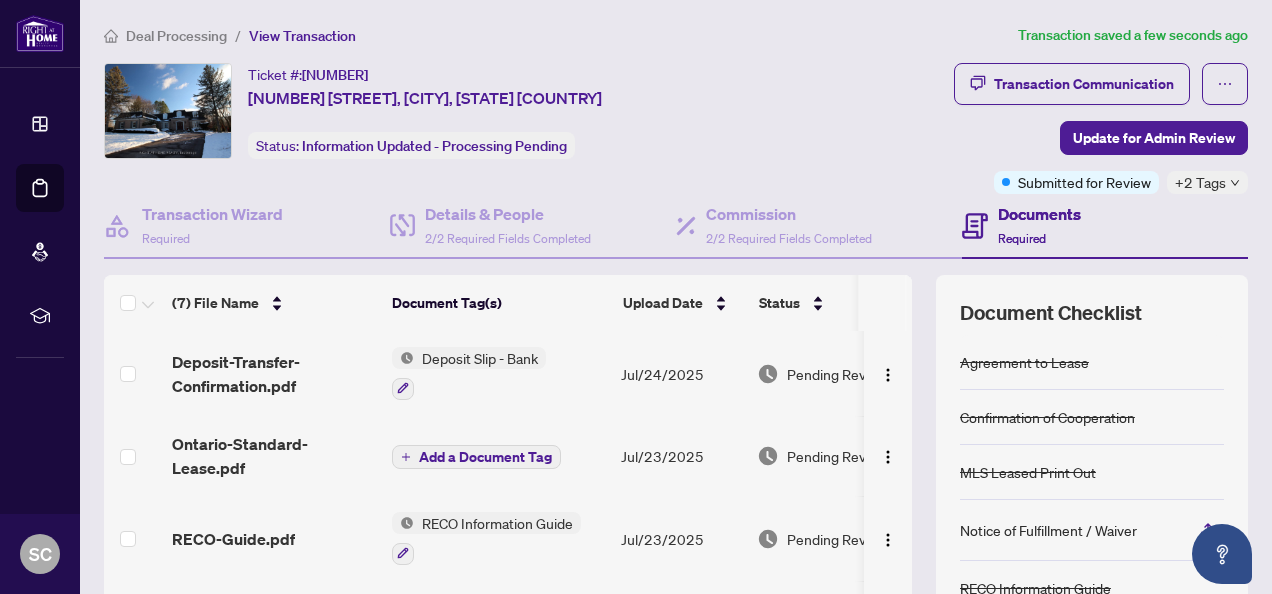 click 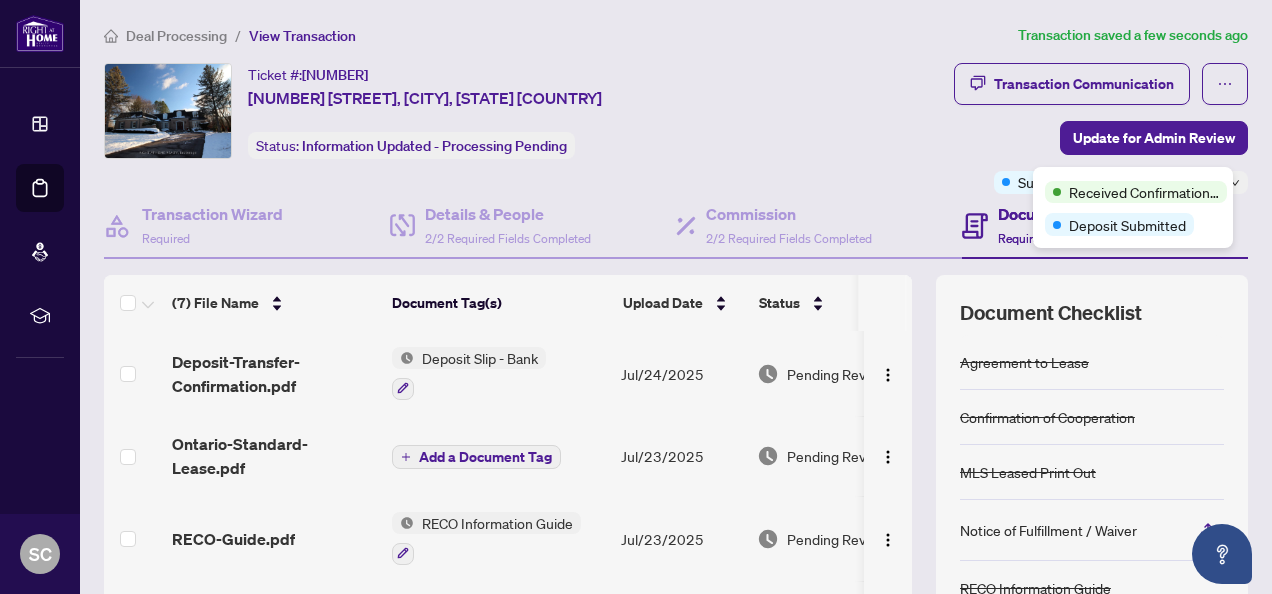 click on "Transaction Communication Update for Admin Review Submitted for Review +2 Tags" at bounding box center [1015, 128] 